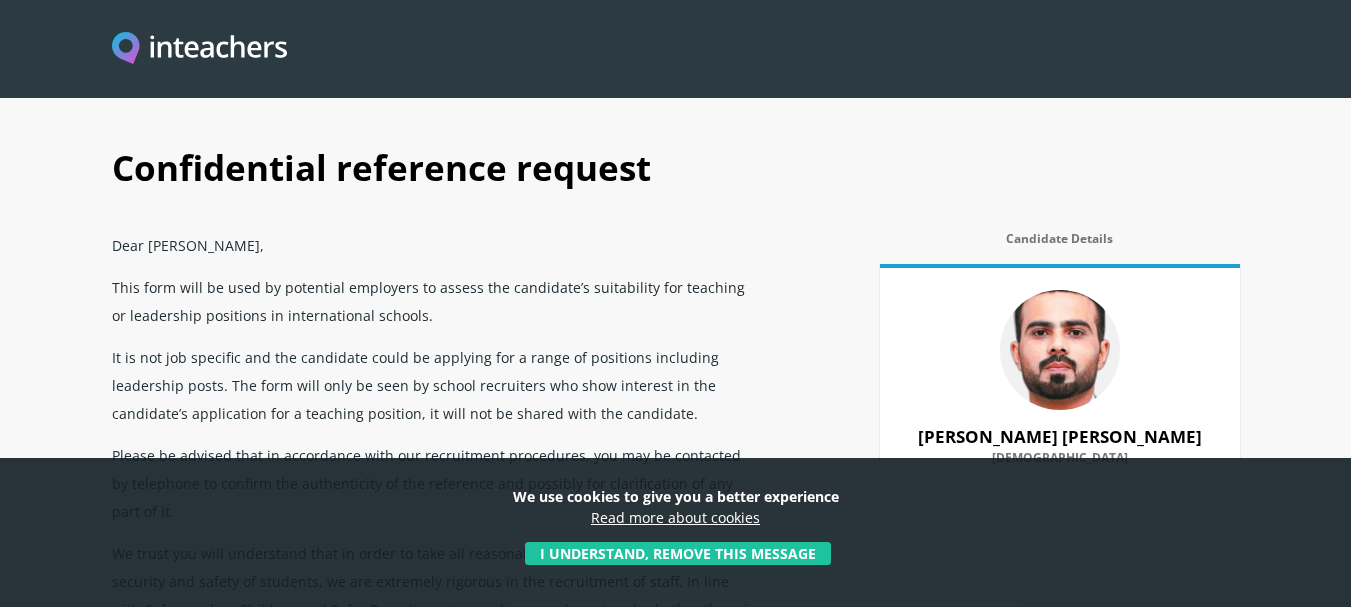 scroll, scrollTop: 0, scrollLeft: 0, axis: both 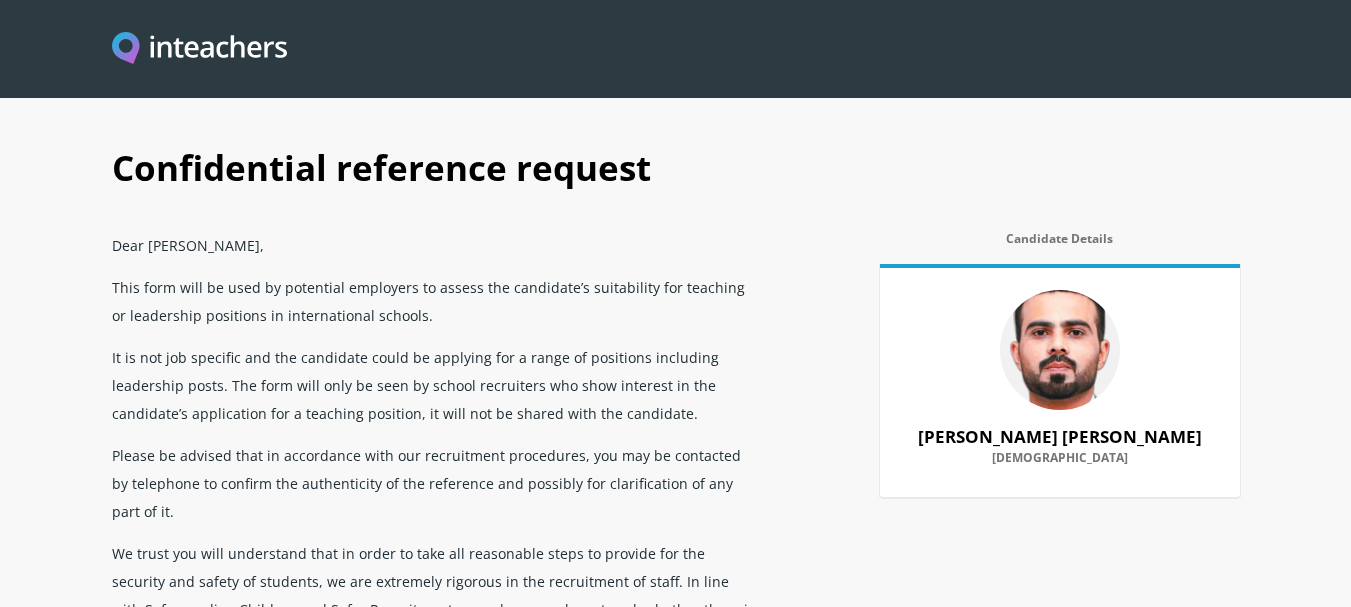 click on "Confidential reference request
Dear [PERSON_NAME],
This form will be used by potential employers to assess the candidate’s suitability for teaching or leadership positions in international schools.
It is not job specific and the candidate could be applying for a range of positions including leadership posts. The form will only be seen by school recruiters who show interest in the candidate’s application for a teaching position, it will not be shared with the candidate.
Please be advised that in accordance with our recruitment procedures, you may be contacted by telephone to confirm the authenticity of the reference and possibly for clarification of any part of it.
We would like to take the opportunity of thanking you for your assistance in advance.
Best Wishes The Inteachers Team
Important note:
If you experience problems, please contact us at  ." at bounding box center (675, 555) 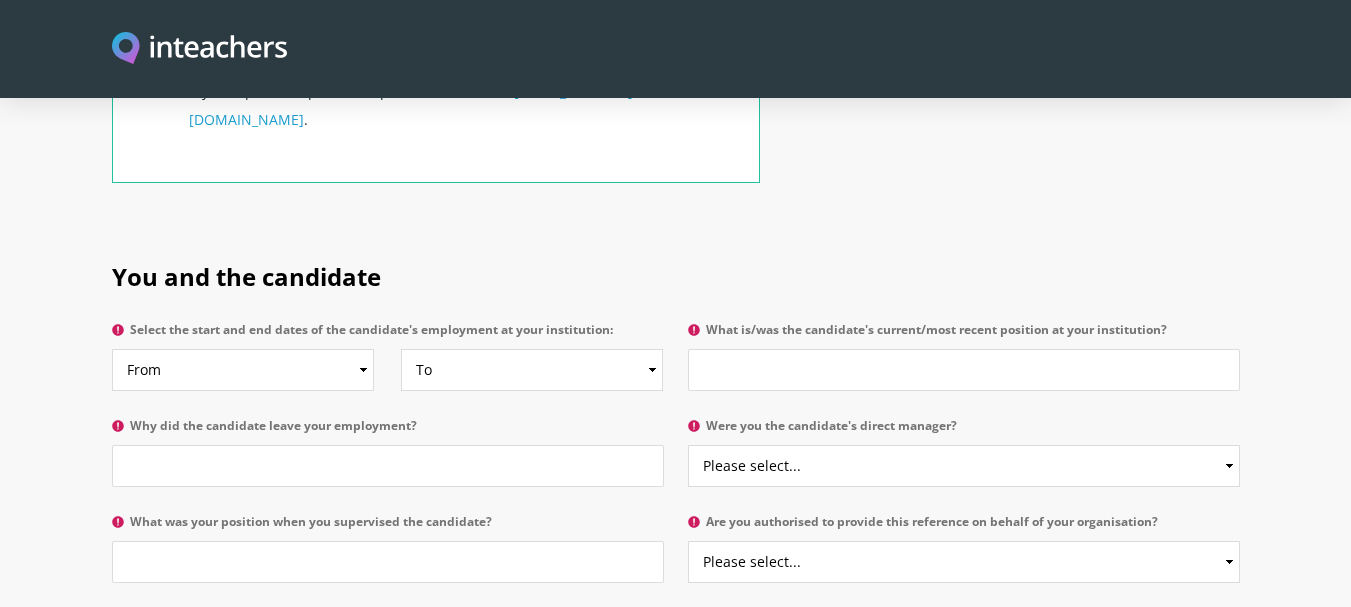 scroll, scrollTop: 920, scrollLeft: 0, axis: vertical 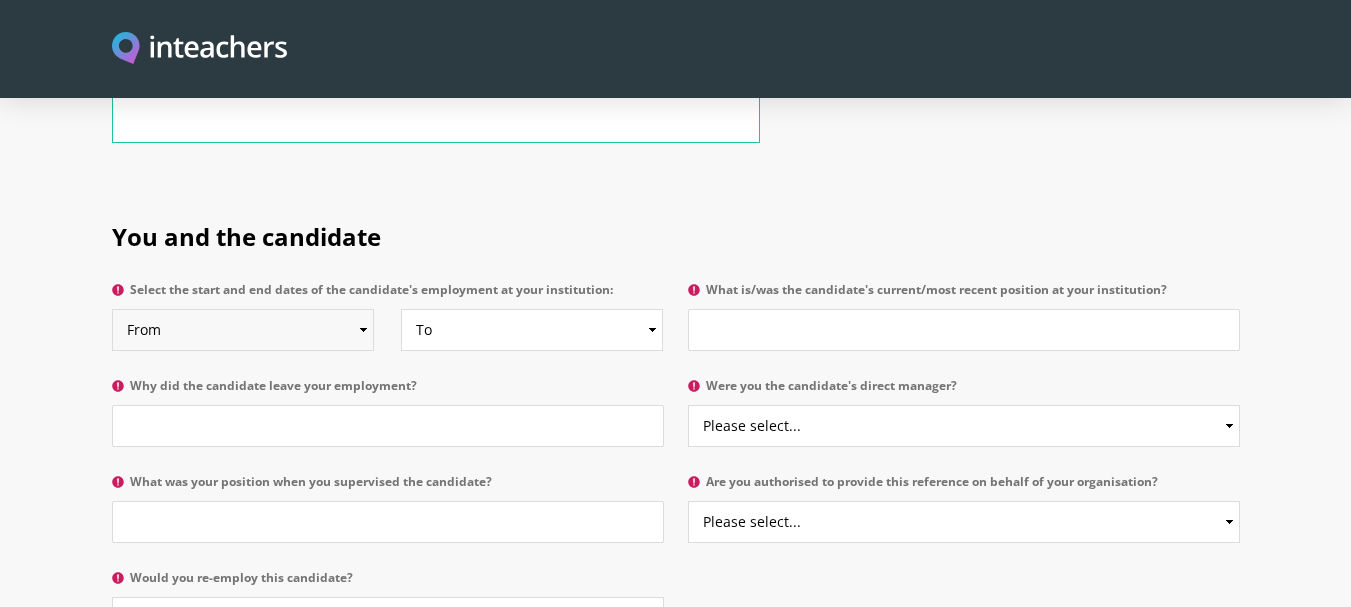 click on "From
2025
2024
2023
2022
2021
2020
2019
2018
2017
2016
2015
2014
2013
2012
2011
2010
2009
2008
2007
2006
2005
2004
2003
2002
2001
2000
1999
1998
1997
1996
1995
1994
1993
1992
1991
1990
1989
1988
1987
1986
1985
1984
1983
1982
1981
1980
1979
1978
1977
1976
1975
1974
1973
1972
1971
1970" at bounding box center [243, 330] 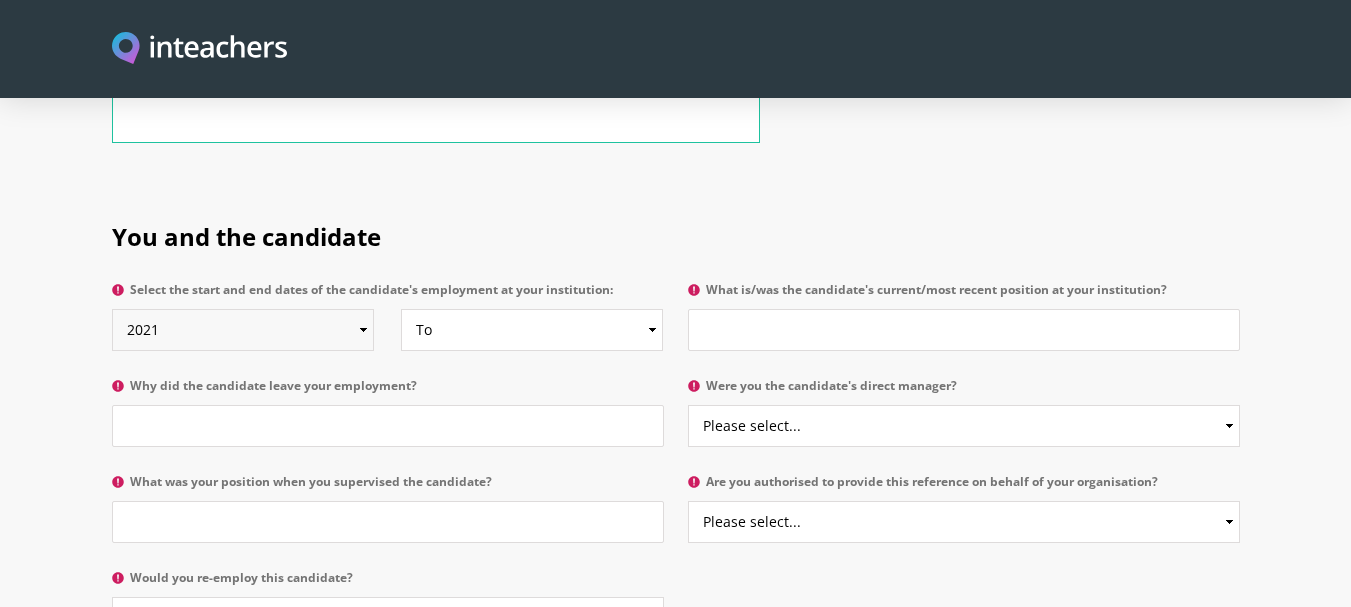 click on "From
2025
2024
2023
2022
2021
2020
2019
2018
2017
2016
2015
2014
2013
2012
2011
2010
2009
2008
2007
2006
2005
2004
2003
2002
2001
2000
1999
1998
1997
1996
1995
1994
1993
1992
1991
1990
1989
1988
1987
1986
1985
1984
1983
1982
1981
1980
1979
1978
1977
1976
1975
1974
1973
1972
1971
1970" at bounding box center [243, 330] 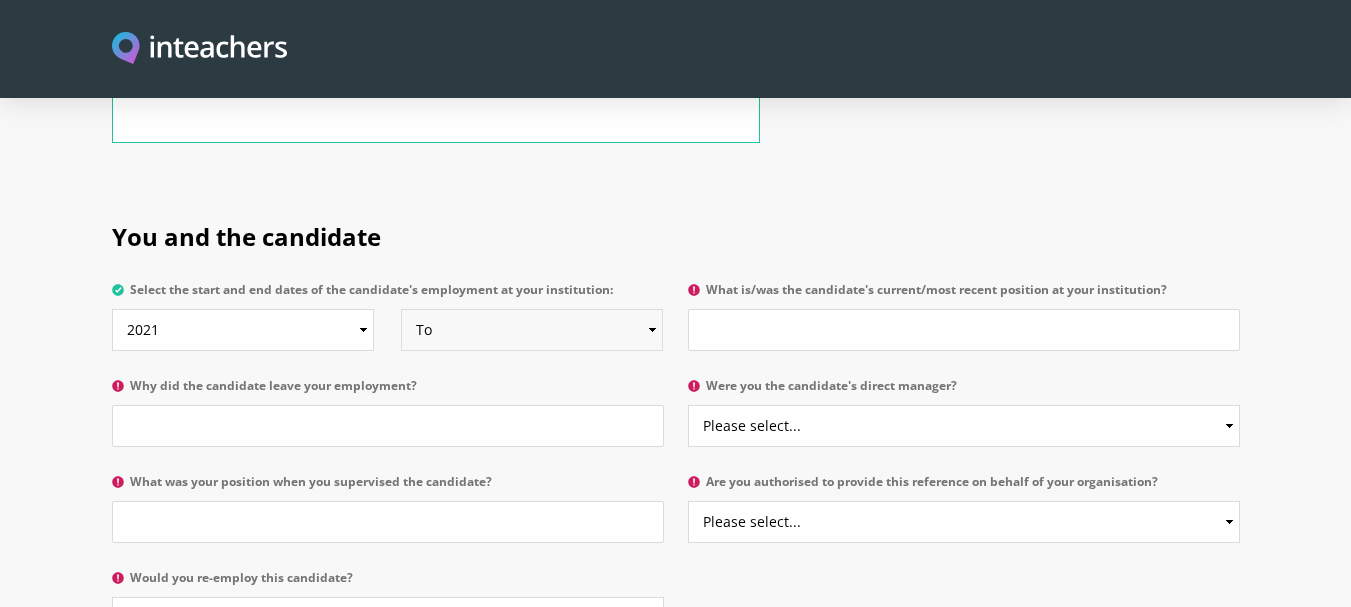 click on "To
Currently
2025
2024
2023
2022
2021
2020
2019
2018
2017
2016
2015
2014
2013
2012
2011
2010
2009
2008
2007
2006
2005
2004
2003
2002
2001
2000
1999
1998
1997
1996
1995
1994
1993
1992
1991
1990
1989
1988
1987
1986
1985
1984
1983
1982
1981
1980
1979
1978
1977
1976
1975
1974
1973
1972
1971
1970" at bounding box center [532, 330] 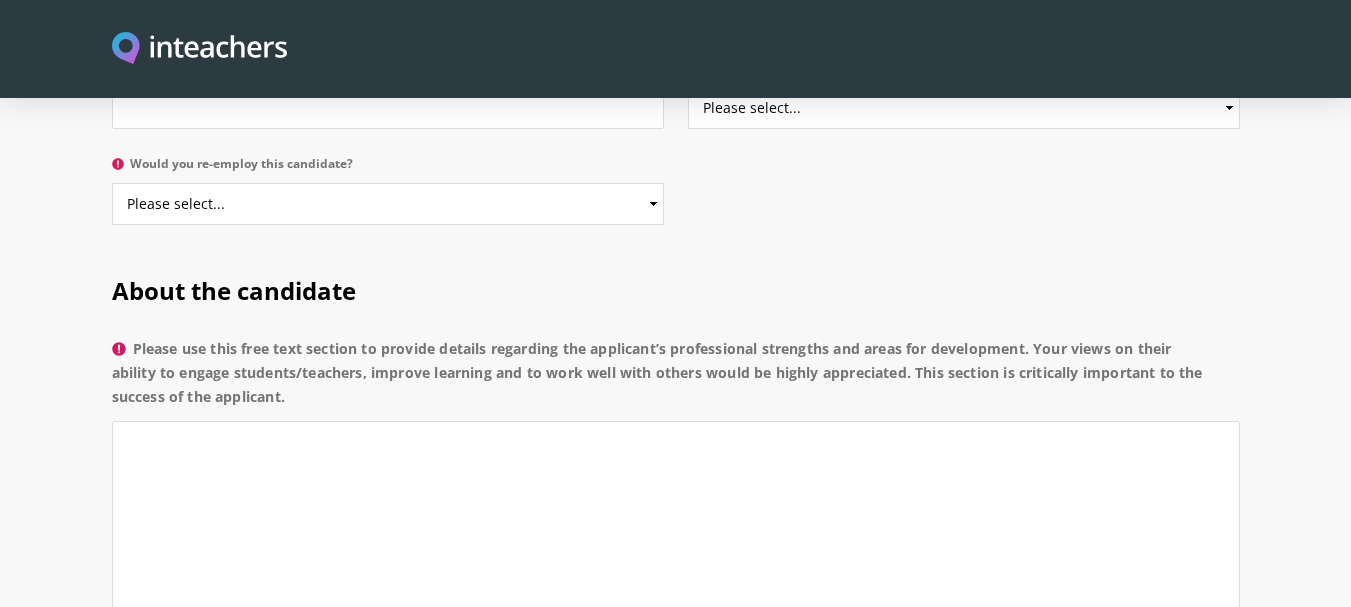 scroll, scrollTop: 1343, scrollLeft: 0, axis: vertical 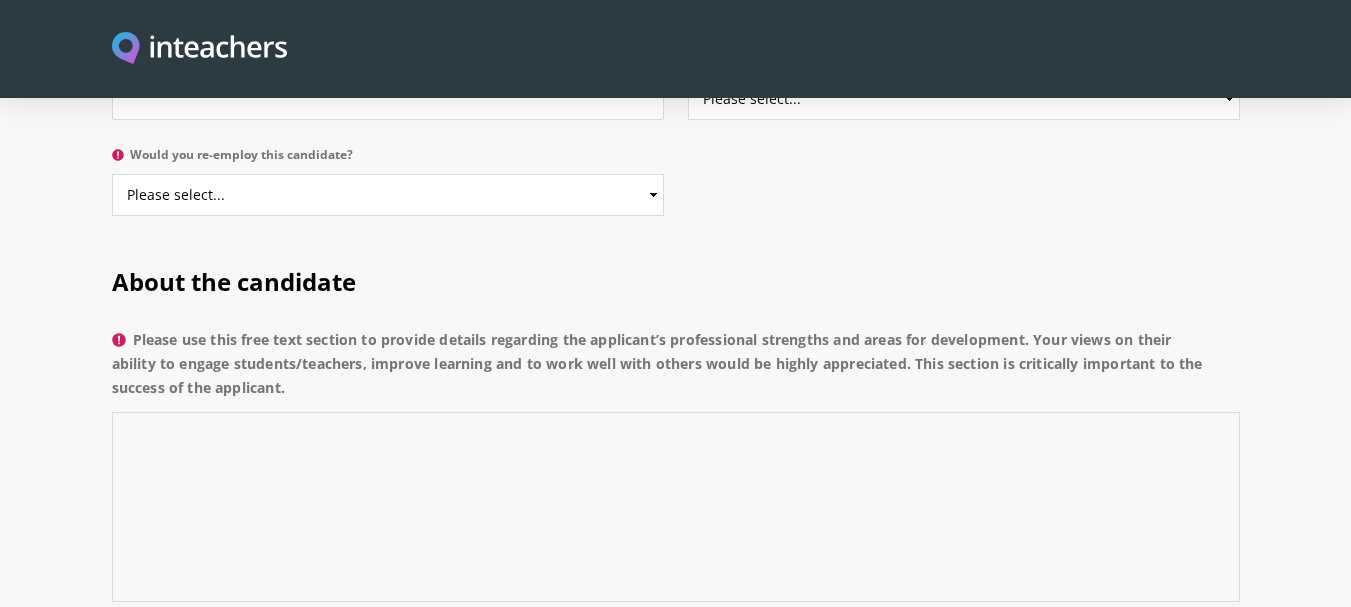click on "Please use this free text section to provide details regarding the applicant’s professional strengths and areas for development. Your views on their ability to engage students/teachers, improve learning and to work well with others would be highly appreciated. This section is critically important to the success of the applicant." at bounding box center (676, 507) 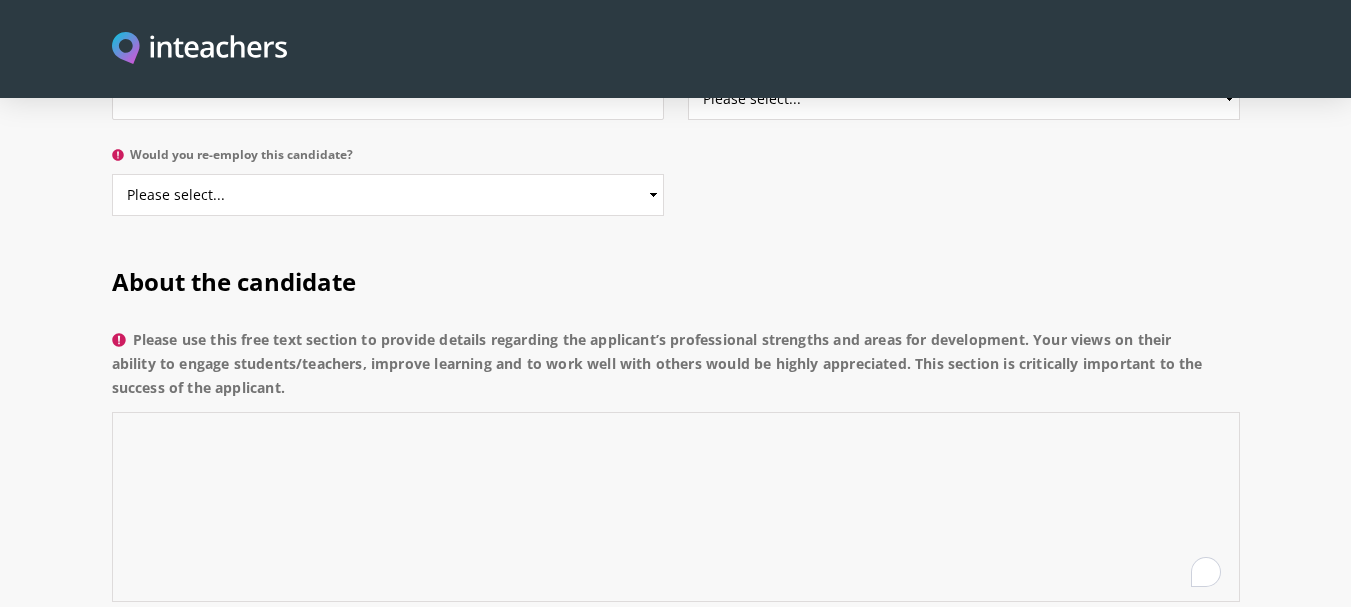 paste on "[PERSON_NAME] is a sincere, hardworking, and friendly teacher. He always completed his duties responsibly and was respected by both students and staff. He maintained discipline in class, worked well with others, and carried out his responsibilities with care and independence." 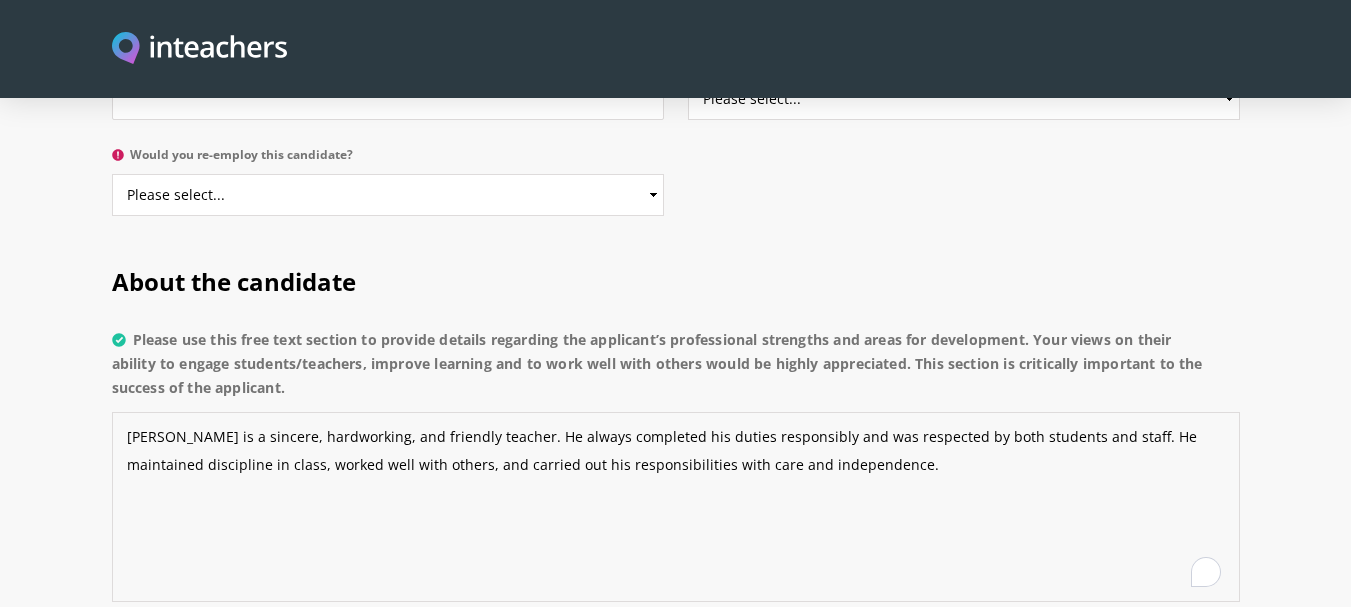 type on "[PERSON_NAME] is a sincere, hardworking, and friendly teacher. He always completed his duties responsibly and was respected by both students and staff. He maintained discipline in class, worked well with others, and carried out his responsibilities with care and independence." 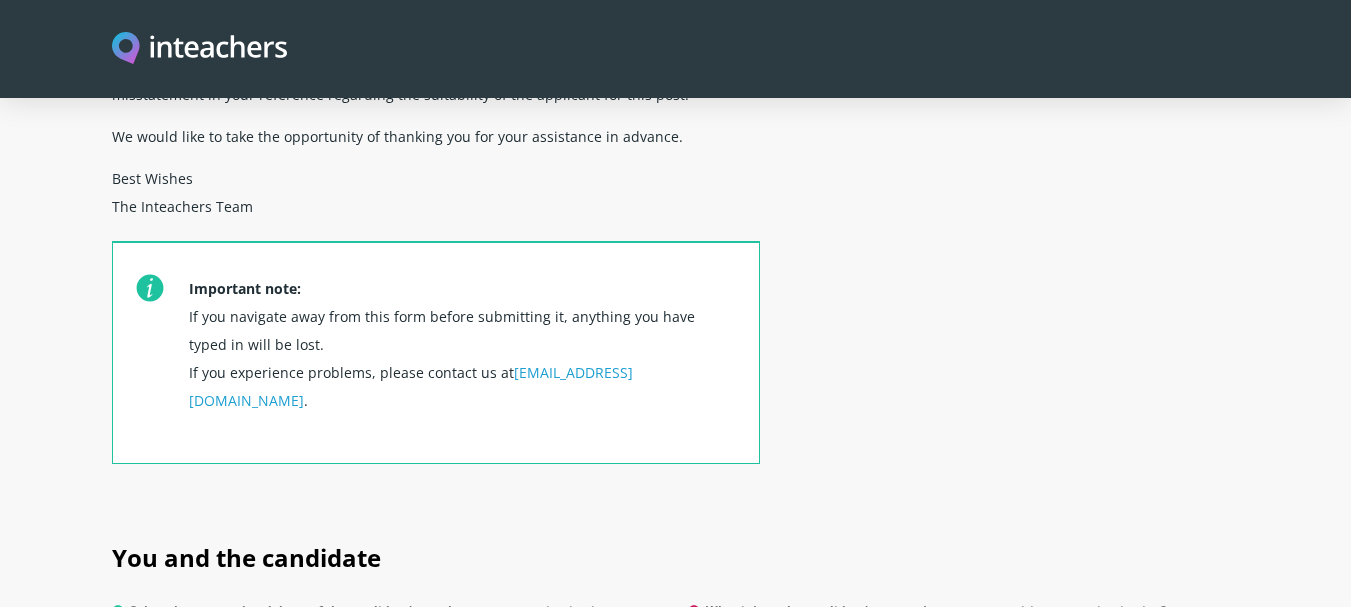 scroll, scrollTop: 596, scrollLeft: 0, axis: vertical 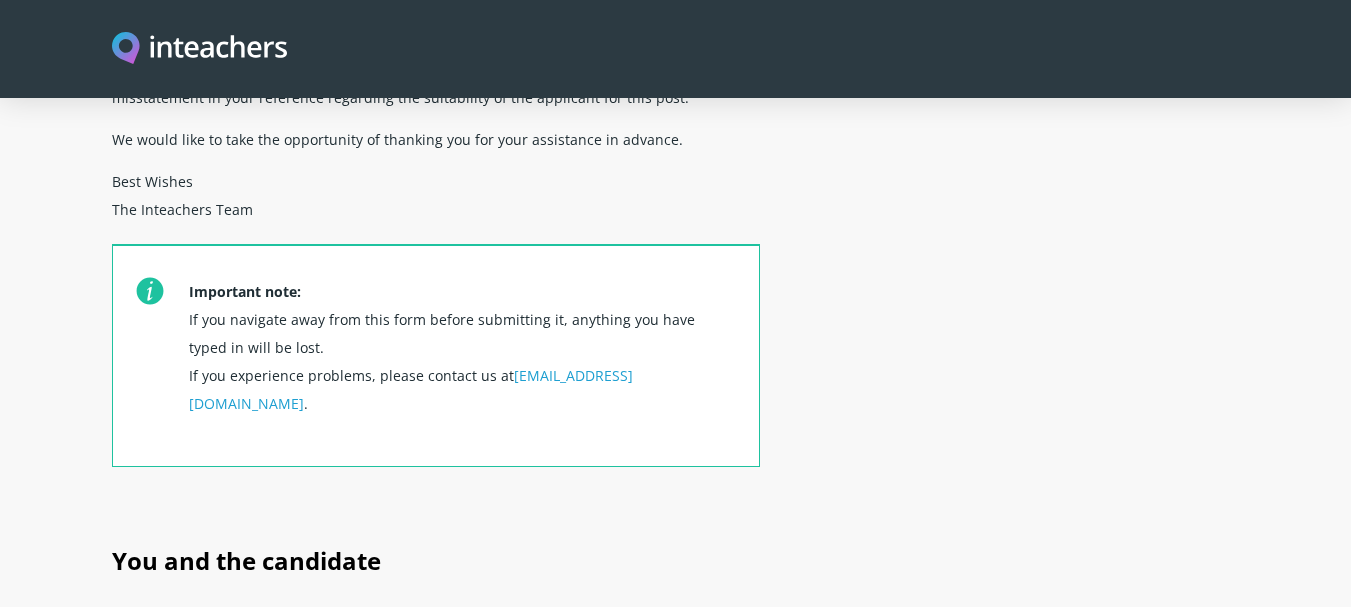 click on "Confidential reference request
Dear [PERSON_NAME],
This form will be used by potential employers to assess the candidate’s suitability for teaching or leadership positions in international schools.
It is not job specific and the candidate could be applying for a range of positions including leadership posts. The form will only be seen by school recruiters who show interest in the candidate’s application for a teaching position, it will not be shared with the candidate.
Please be advised that in accordance with our recruitment procedures, you may be contacted by telephone to confirm the authenticity of the reference and possibly for clarification of any part of it.
We would like to take the opportunity of thanking you for your assistance in advance.
Best Wishes The Inteachers Team
Important note:
If you experience problems, please contact us at  ." at bounding box center (676, 22) 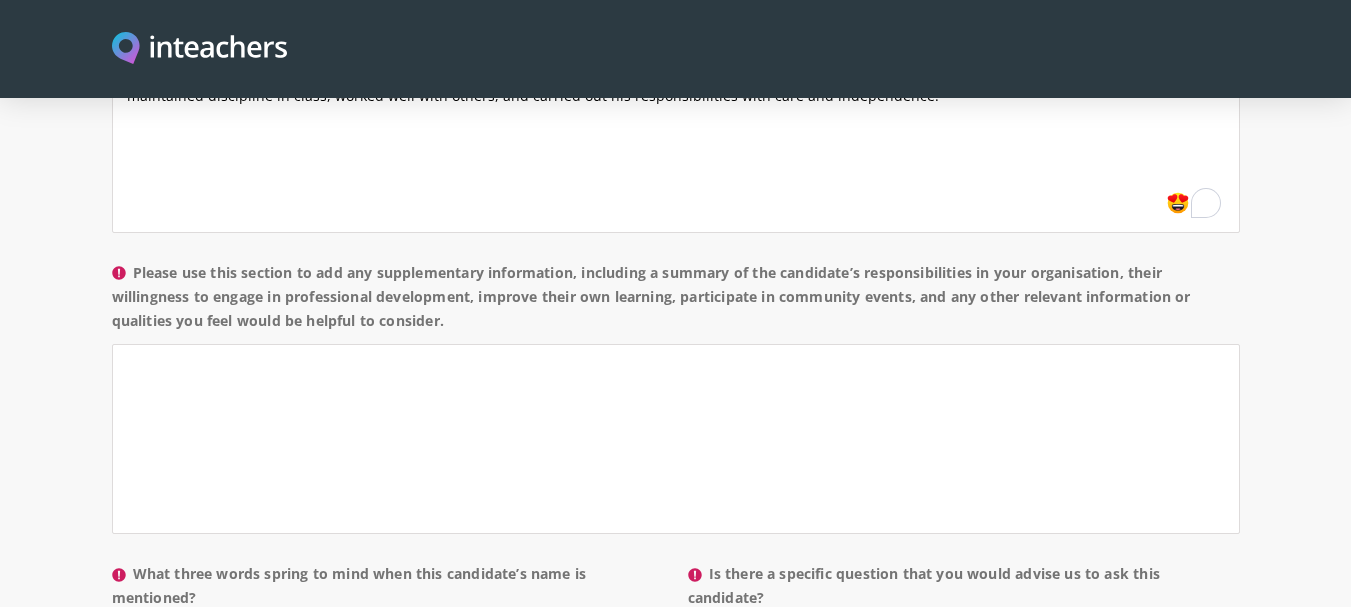 scroll, scrollTop: 1716, scrollLeft: 0, axis: vertical 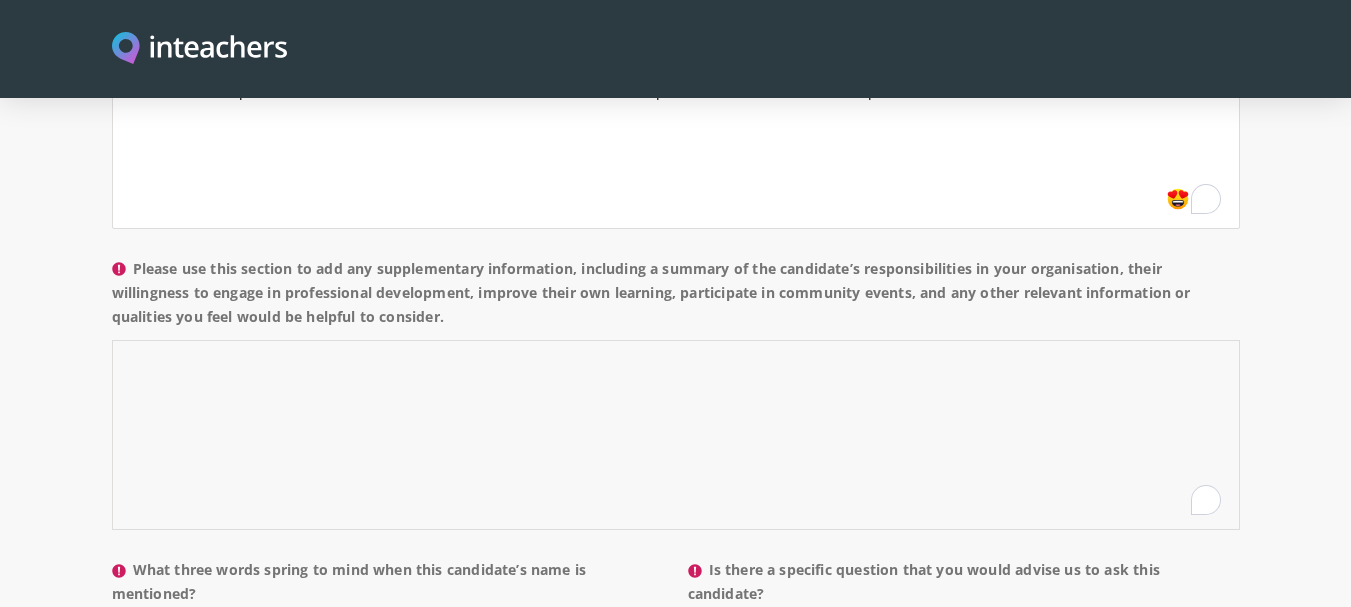 click on "Please use this section to add any supplementary information, including a summary of the candidate’s responsibilities in your organisation, their willingness to engage in professional development, improve their own learning, participate in community events, and any other relevant information or qualities you feel would be helpful to consider." at bounding box center (676, 435) 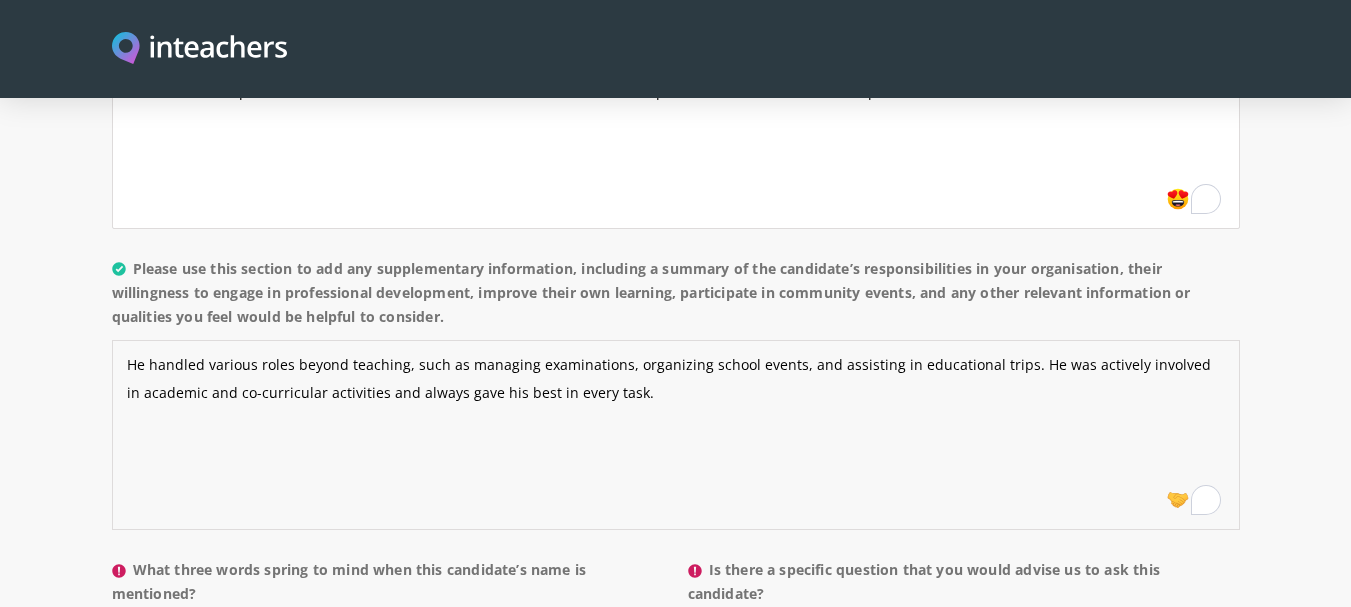 type on "He handled various roles beyond teaching, such as managing examinations, organizing school events, and assisting in educational trips. He was actively involved in academic and co-curricular activities and always gave his best in every task." 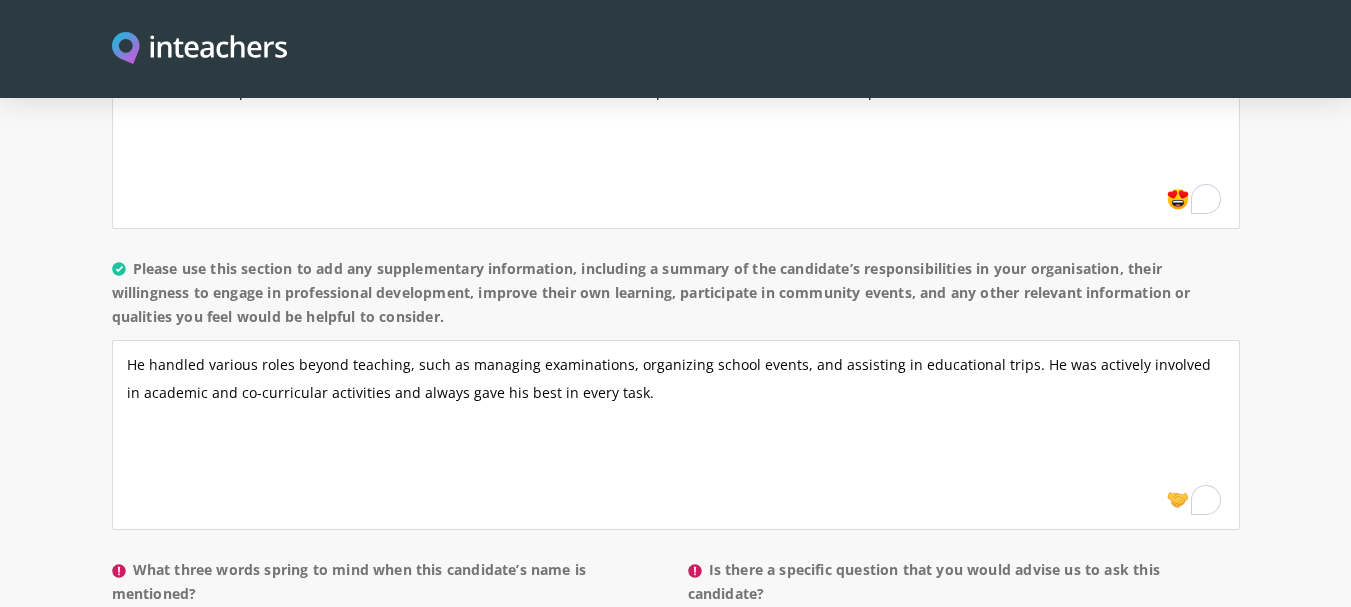 click on "About the candidate
Please use this free text section to provide details regarding the applicant’s professional strengths and areas for development. Your views on their ability to engage students/teachers, improve learning and to work well with others would be highly appreciated. This section is critically important to the success of the applicant.
[PERSON_NAME] is a sincere, hardworking, and friendly teacher. He always completed his duties responsibly and was respected by both students and staff. He maintained discipline in class, worked well with others, and carried out his responsibilities with care and independence.
He handled various roles beyond teaching, such as managing examinations, organizing school events, and assisting in educational trips. He was actively involved in academic and co-curricular activities and always gave his best in every task." at bounding box center (675, 324) 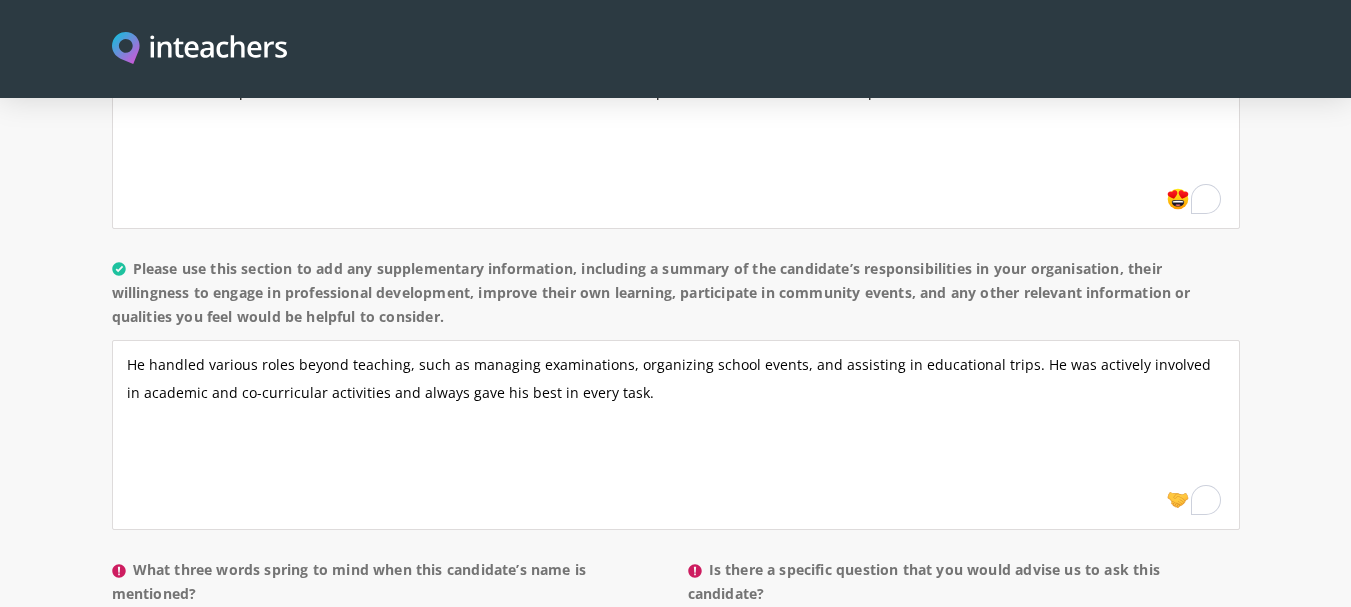 click on "What three words spring to mind when this candidate’s name is mentioned?" at bounding box center (388, 639) 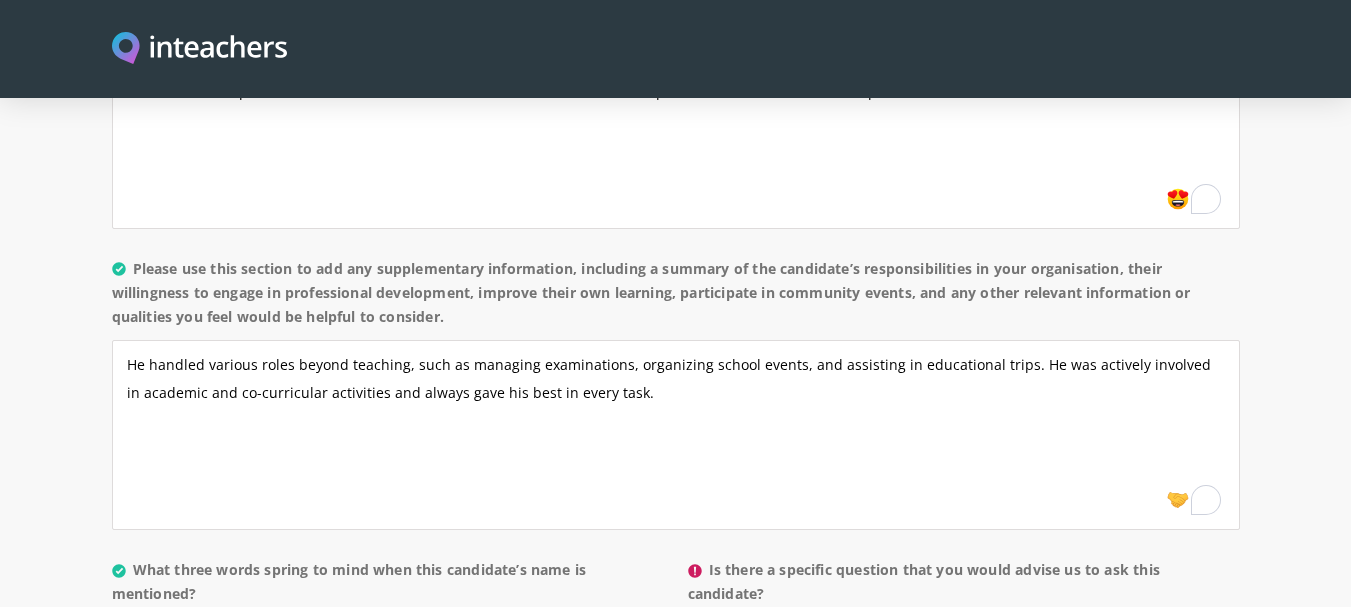 type on "Hardworking, Cooperative, Disciplined" 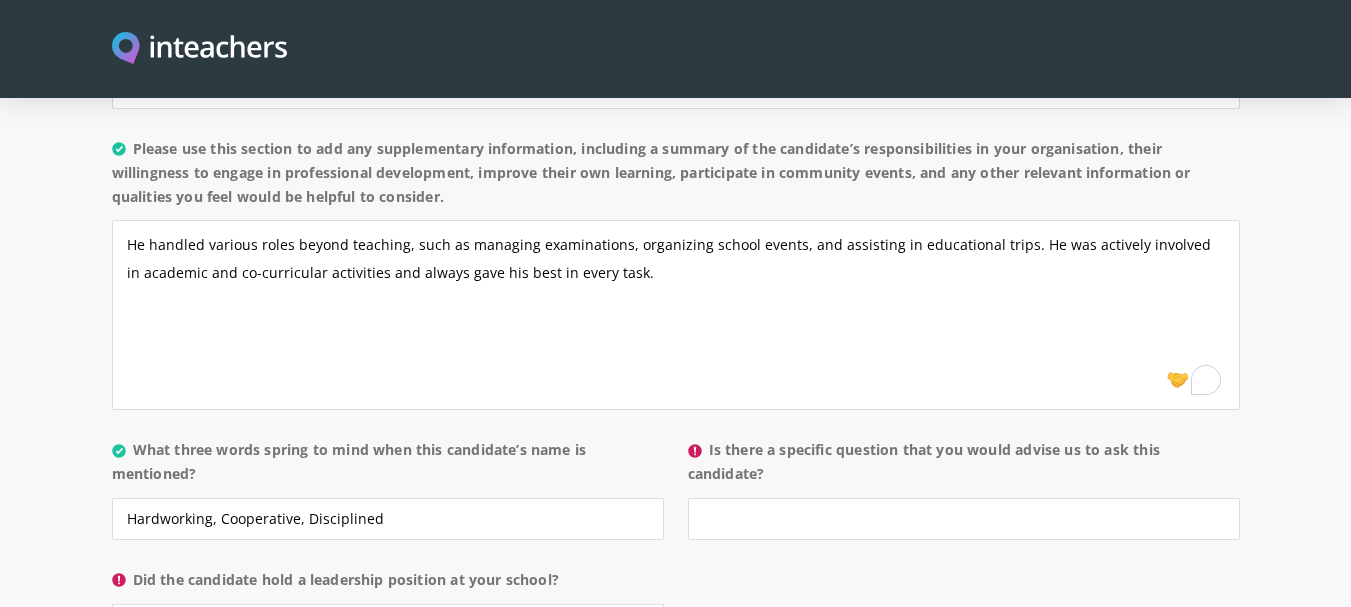 scroll, scrollTop: 1876, scrollLeft: 0, axis: vertical 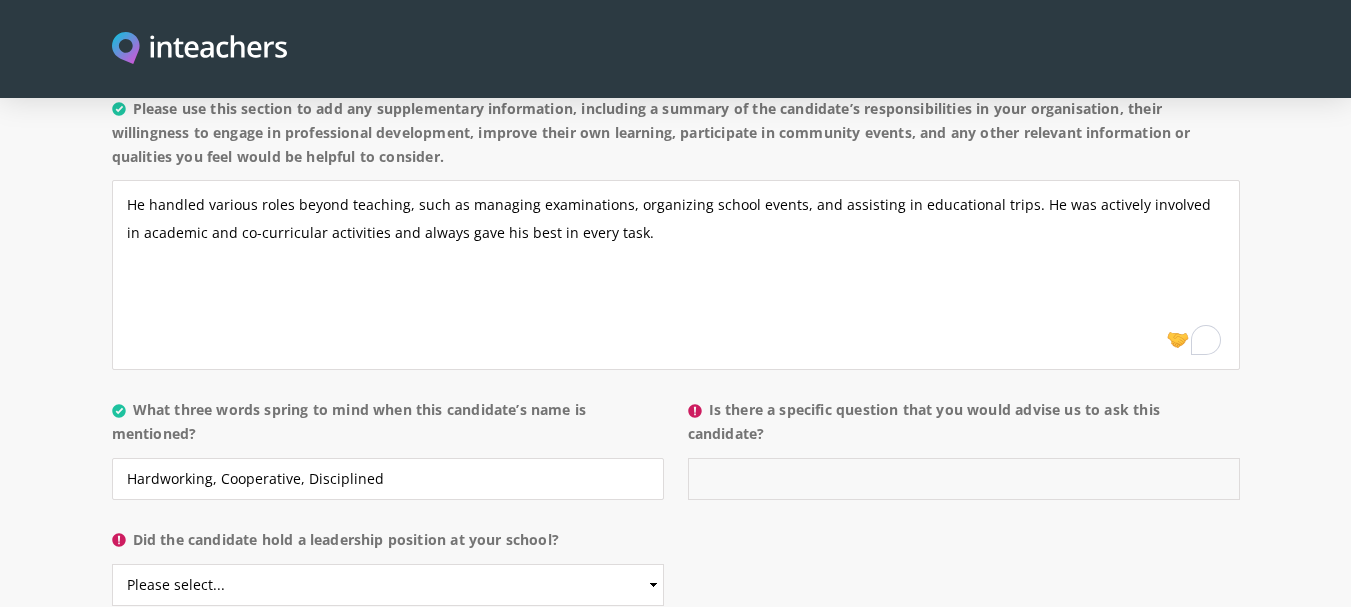 click on "Is there a specific question that you would advise us to ask this candidate?" at bounding box center [964, 479] 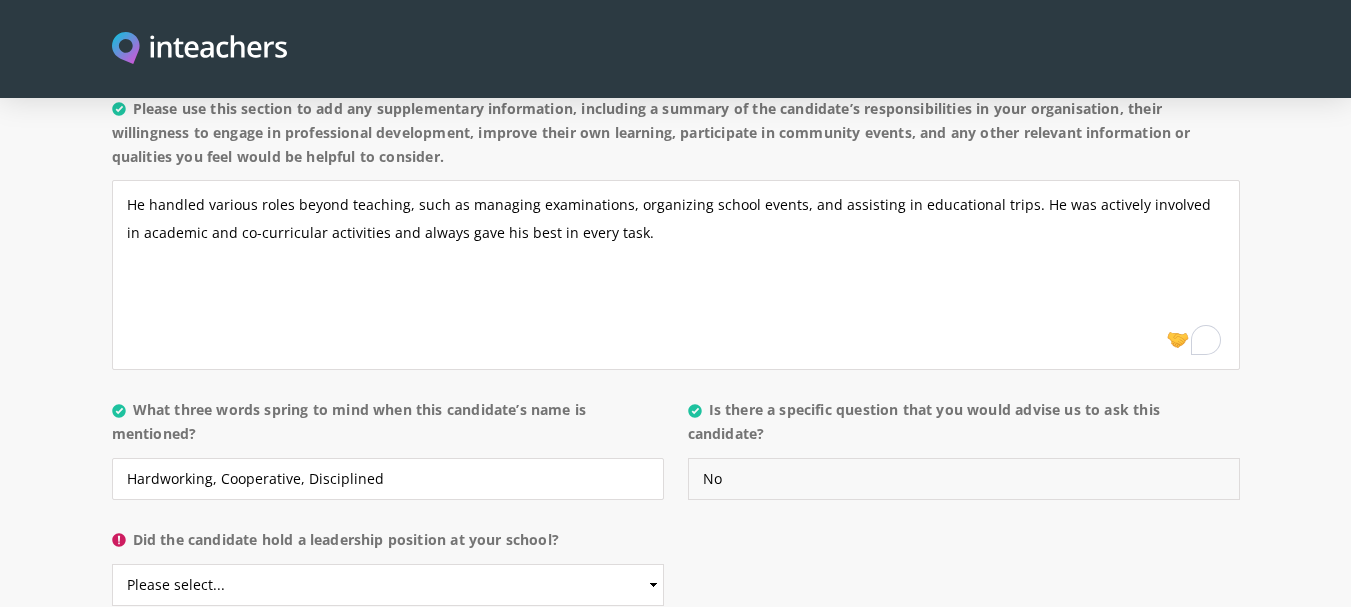 type on "No" 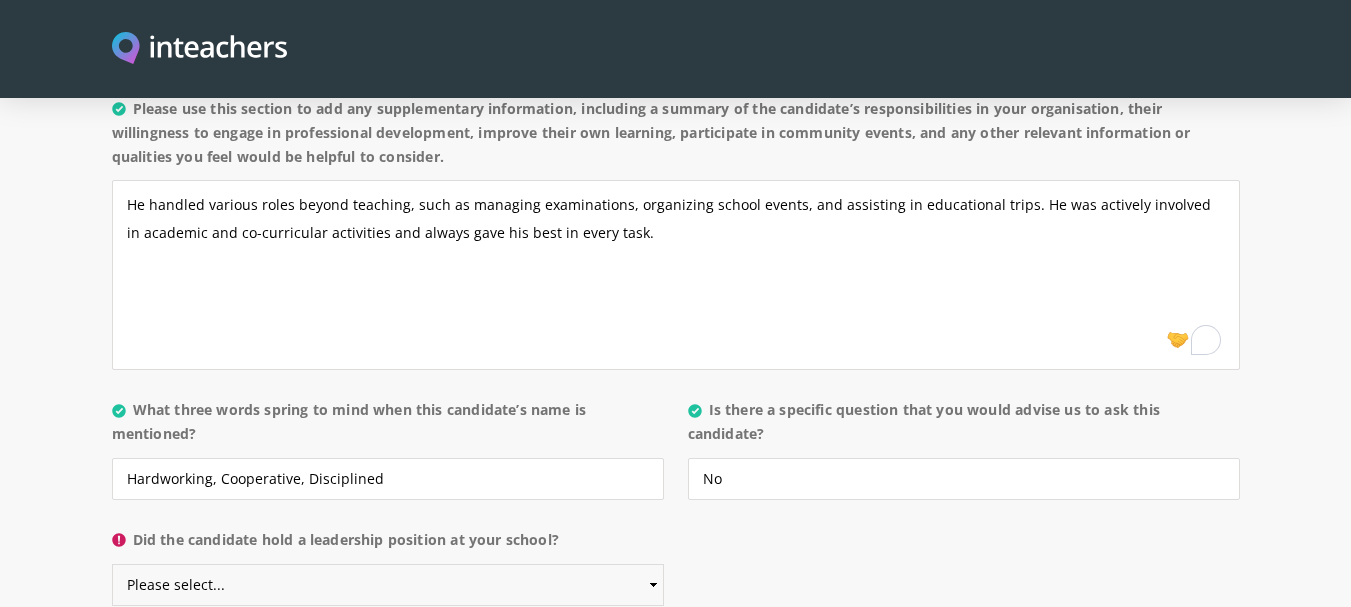 click on "Please select... Yes
No" at bounding box center (388, 585) 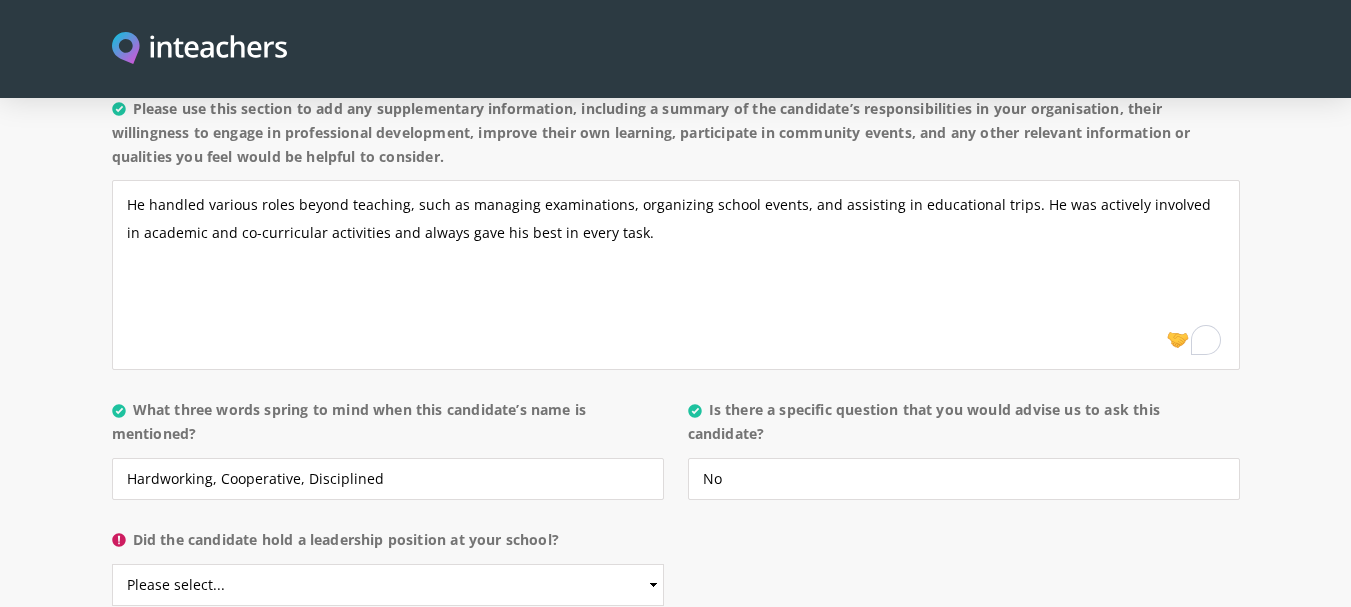 click on "About the candidate
Please use this free text section to provide details regarding the applicant’s professional strengths and areas for development. Your views on their ability to engage students/teachers, improve learning and to work well with others would be highly appreciated. This section is critically important to the success of the applicant.
[PERSON_NAME] is a sincere, hardworking, and friendly teacher. He always completed his duties responsibly and was respected by both students and staff. He maintained discipline in class, worked well with others, and carried out his responsibilities with care and independence.
He handled various roles beyond teaching, such as managing examinations, organizing school events, and assisting in educational trips. He was actively involved in academic and co-curricular activities and always gave his best in every task." at bounding box center (676, 164) 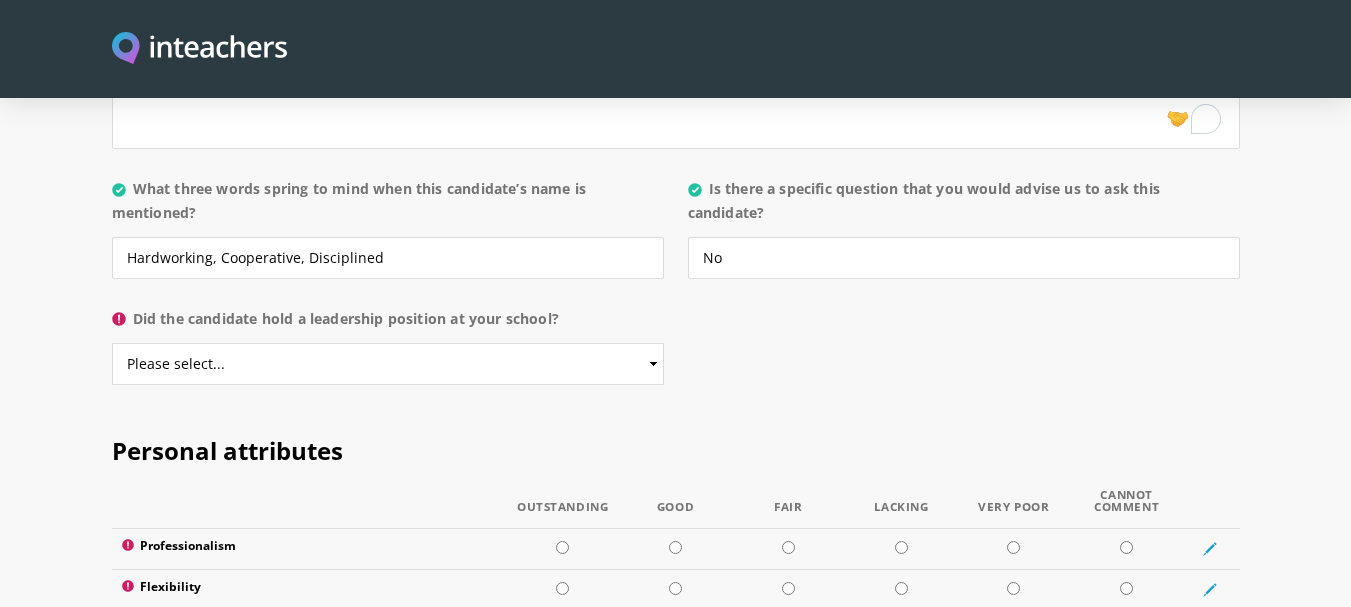 scroll, scrollTop: 2088, scrollLeft: 0, axis: vertical 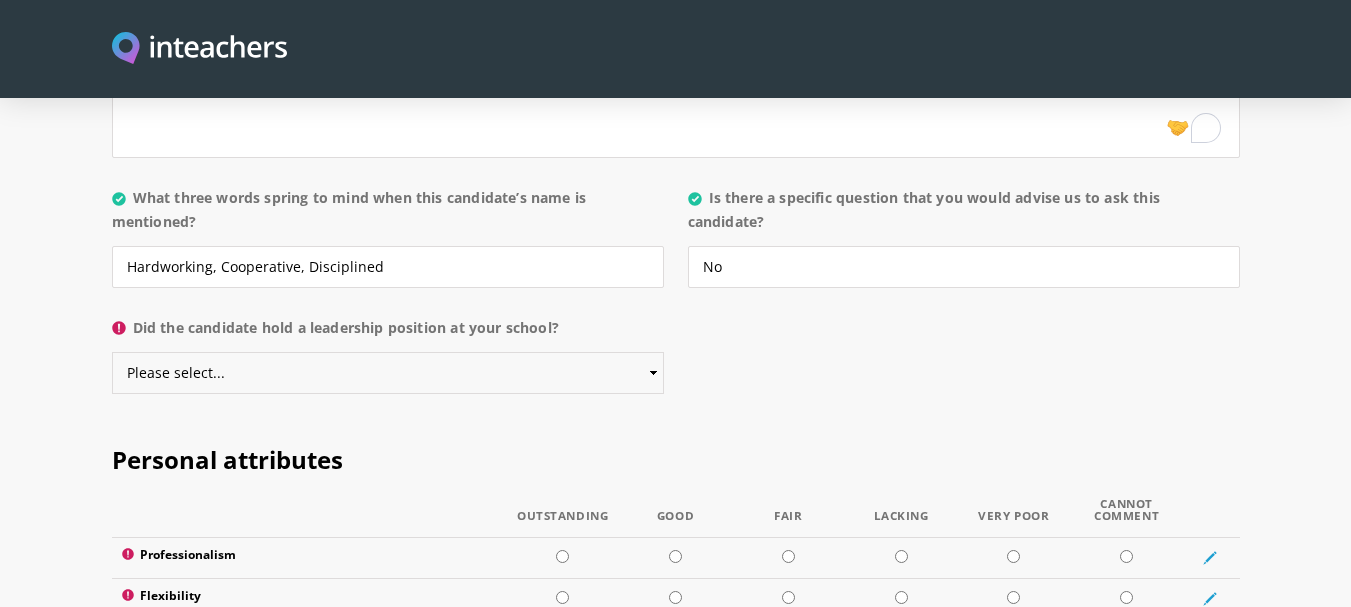 click on "Please select... Yes
No" at bounding box center [388, 373] 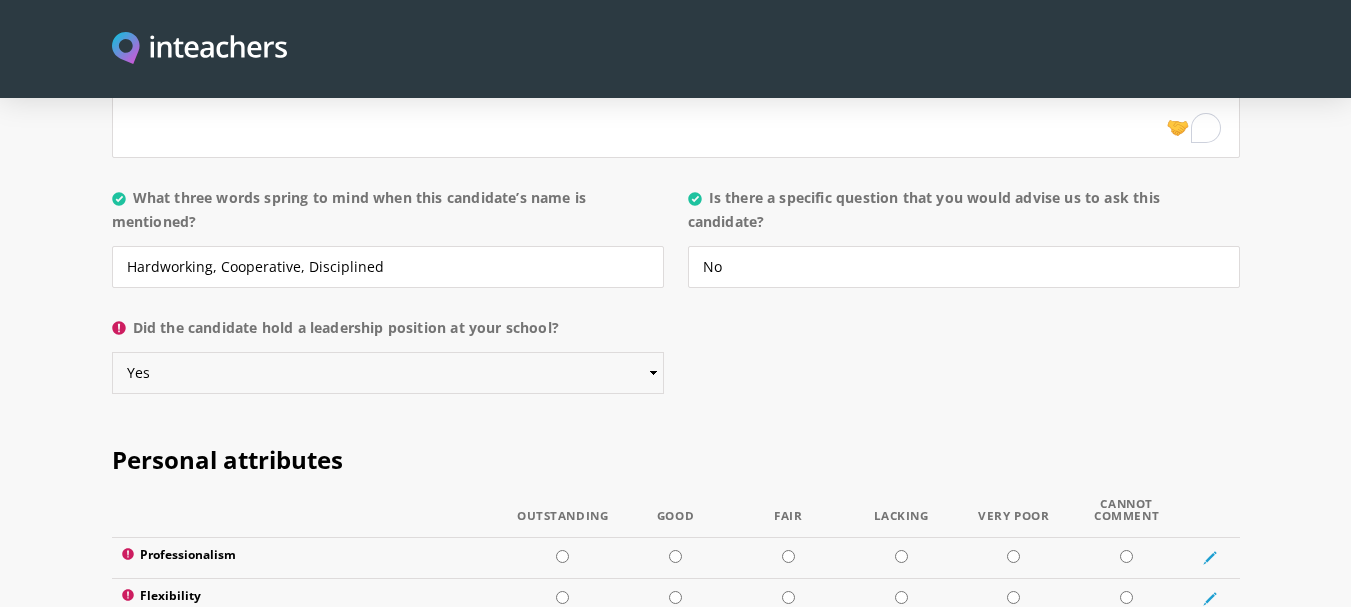 click on "Please select... Yes
No" at bounding box center (388, 373) 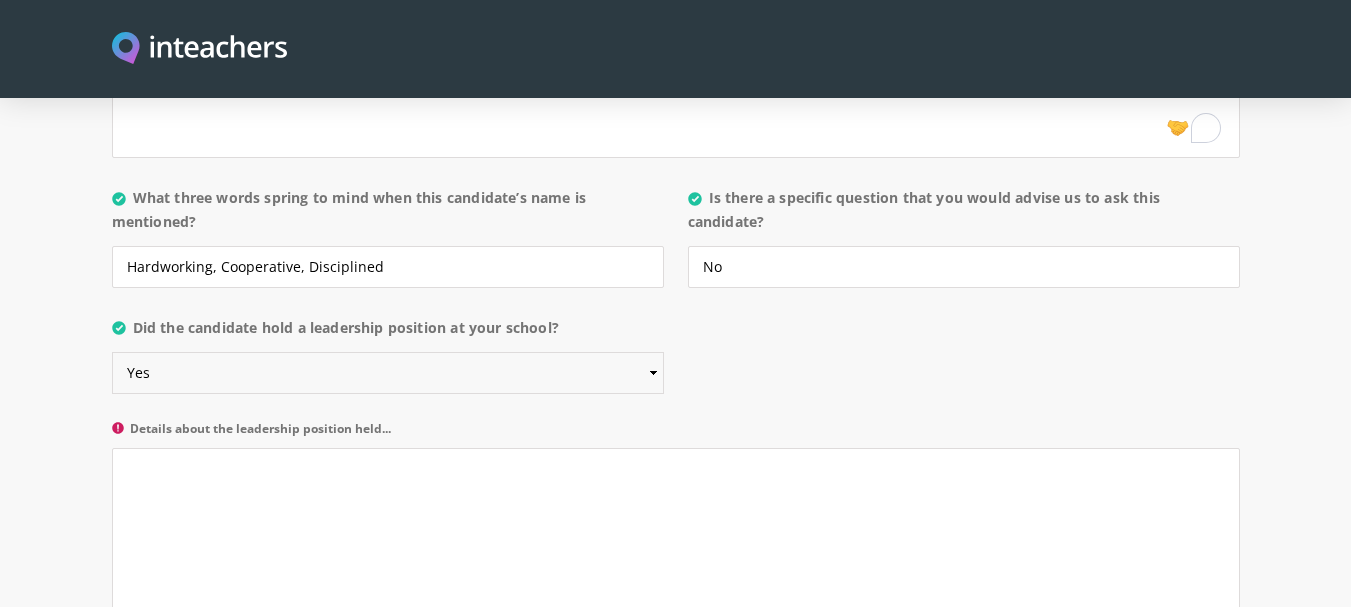 click on "Please select... Yes
No" at bounding box center [388, 373] 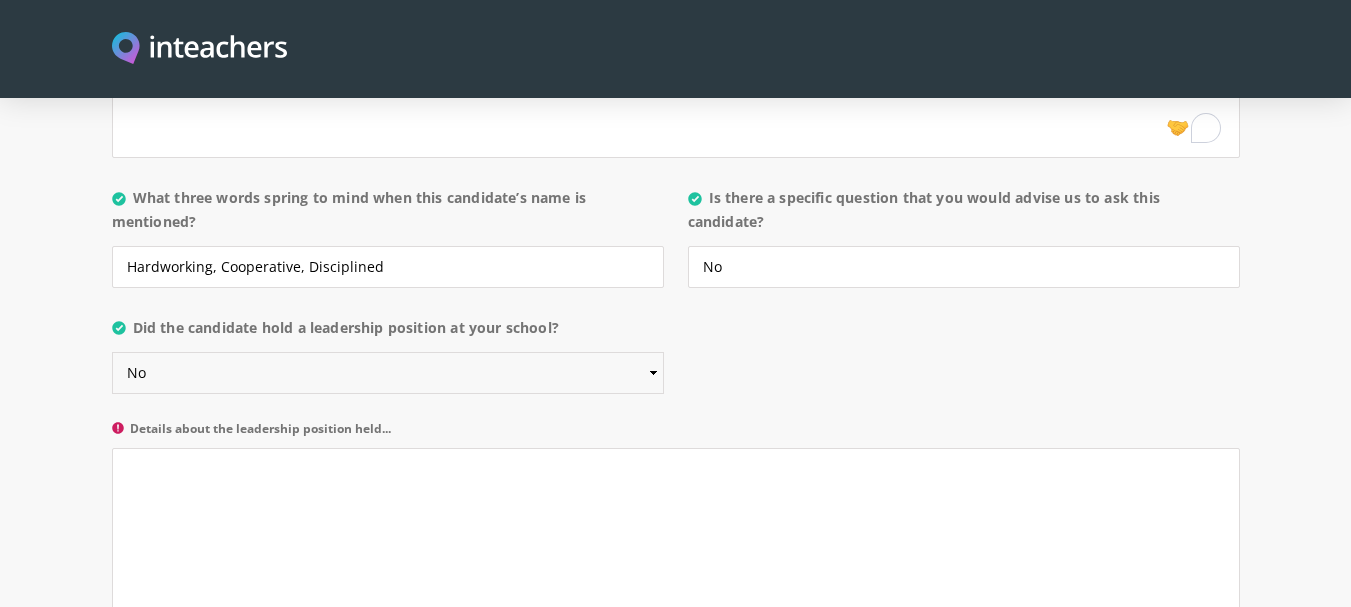click on "Please select... Yes
No" at bounding box center (388, 373) 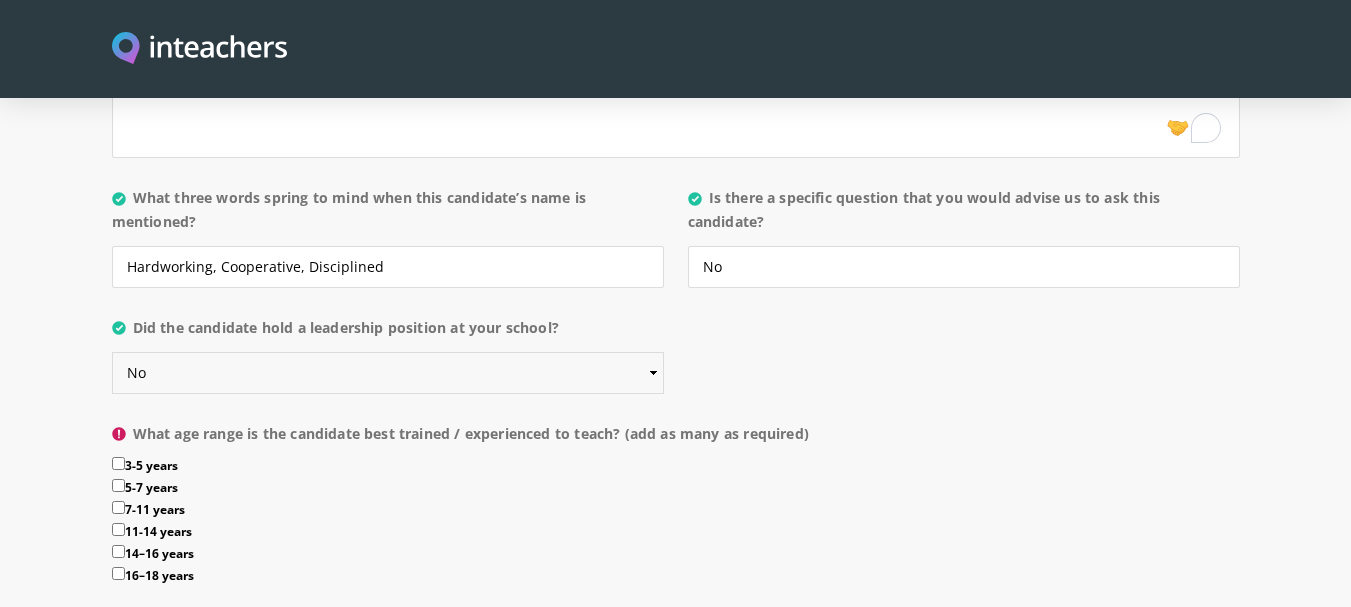 click on "Please select... Yes
No" at bounding box center (388, 373) 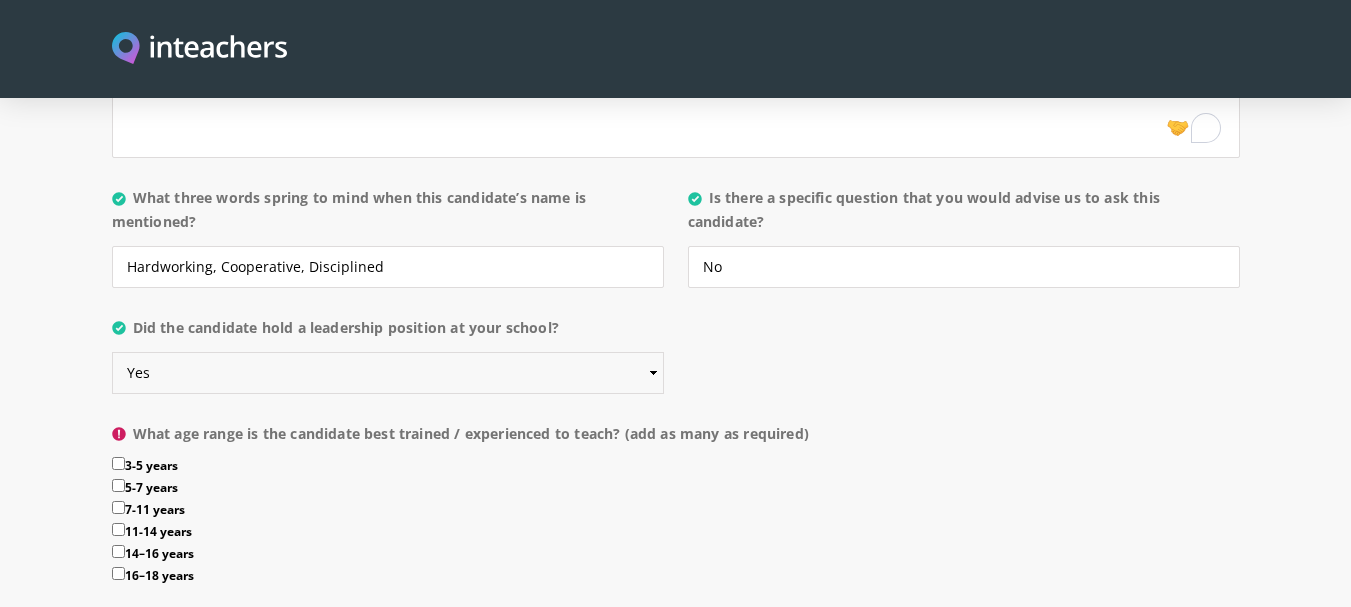 click on "Please select... Yes
No" at bounding box center [388, 373] 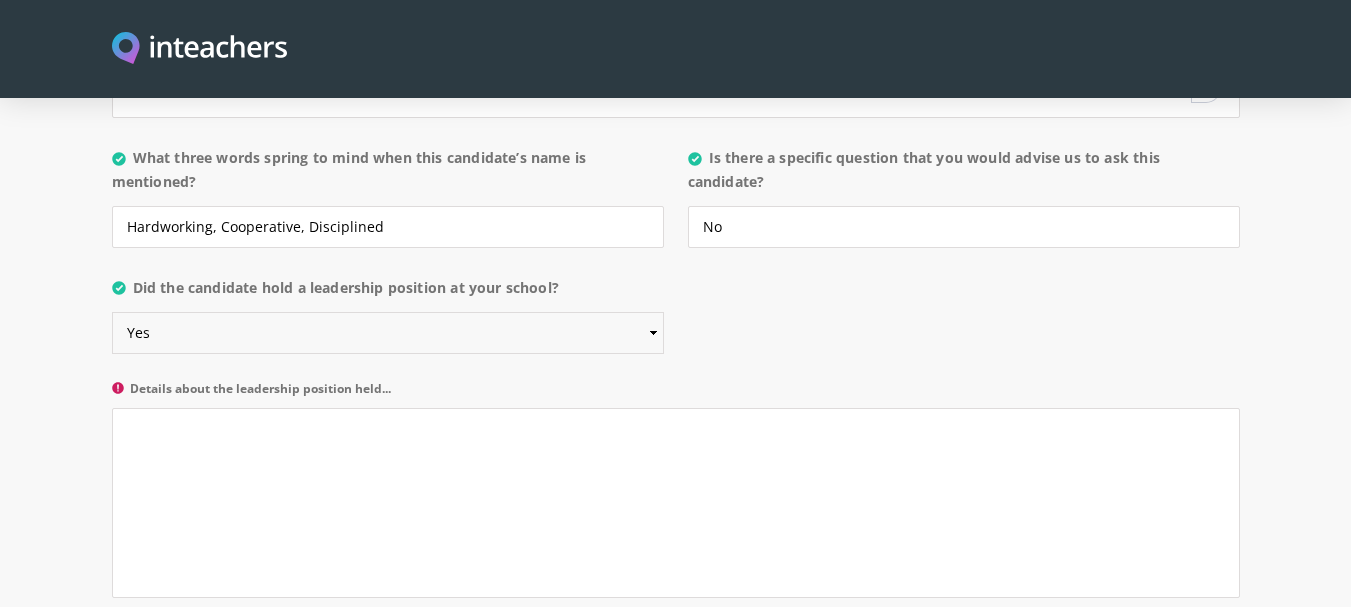 scroll, scrollTop: 2239, scrollLeft: 0, axis: vertical 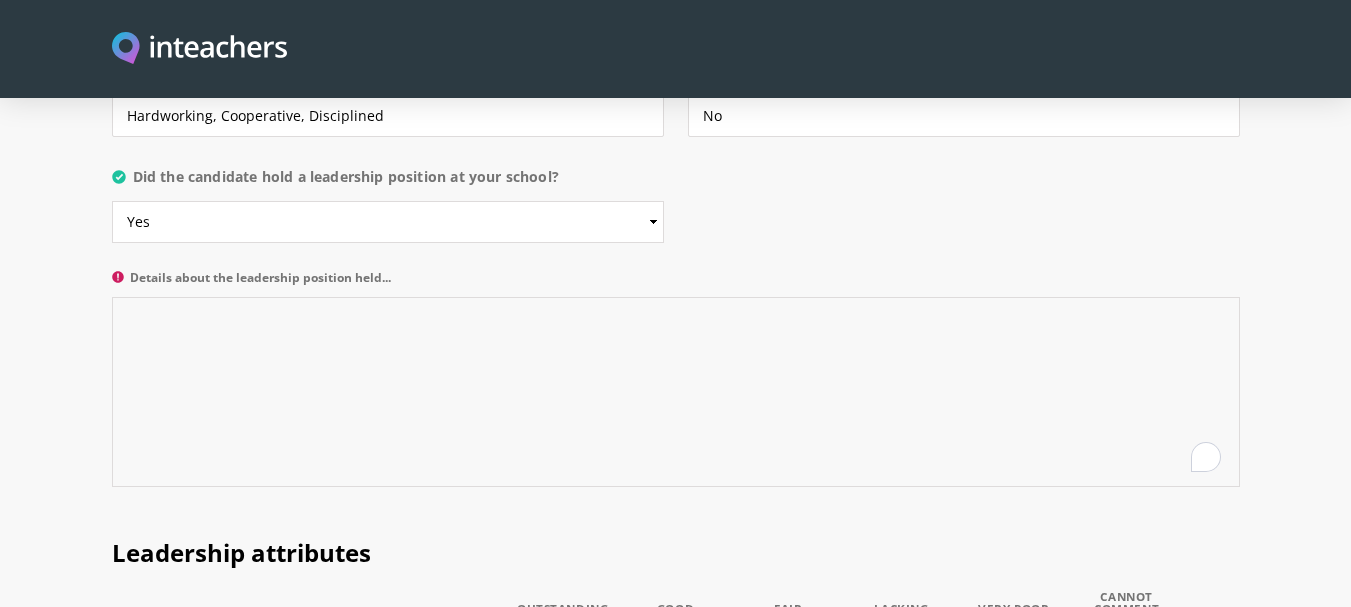 click on "Details about the leadership position held..." at bounding box center [676, 392] 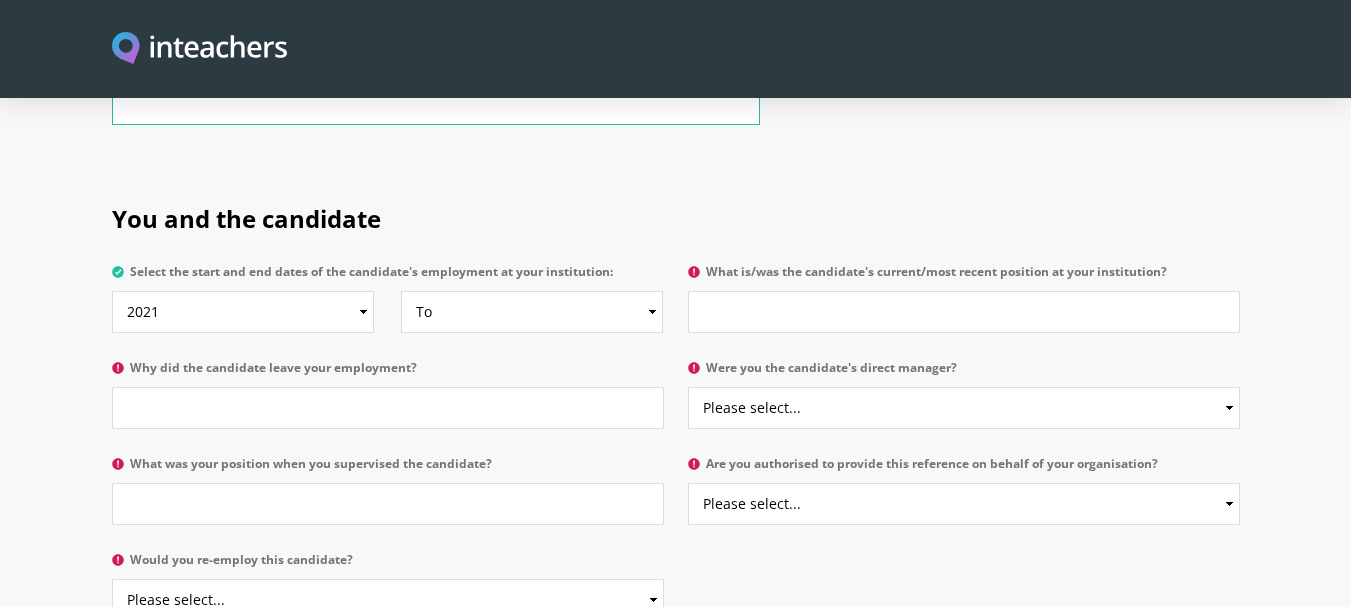scroll, scrollTop: 959, scrollLeft: 0, axis: vertical 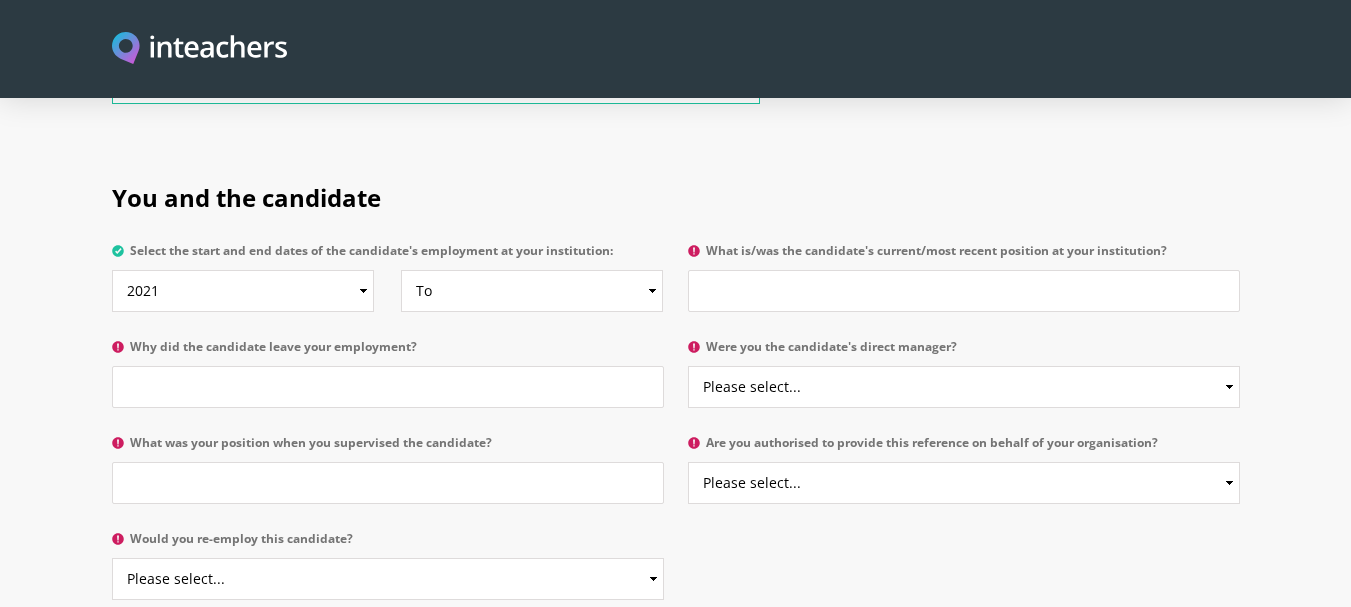 type on "He supervised the entire examination process and also prepared students for various tasks and activities throughout the year, especially for the Annual Tournaments." 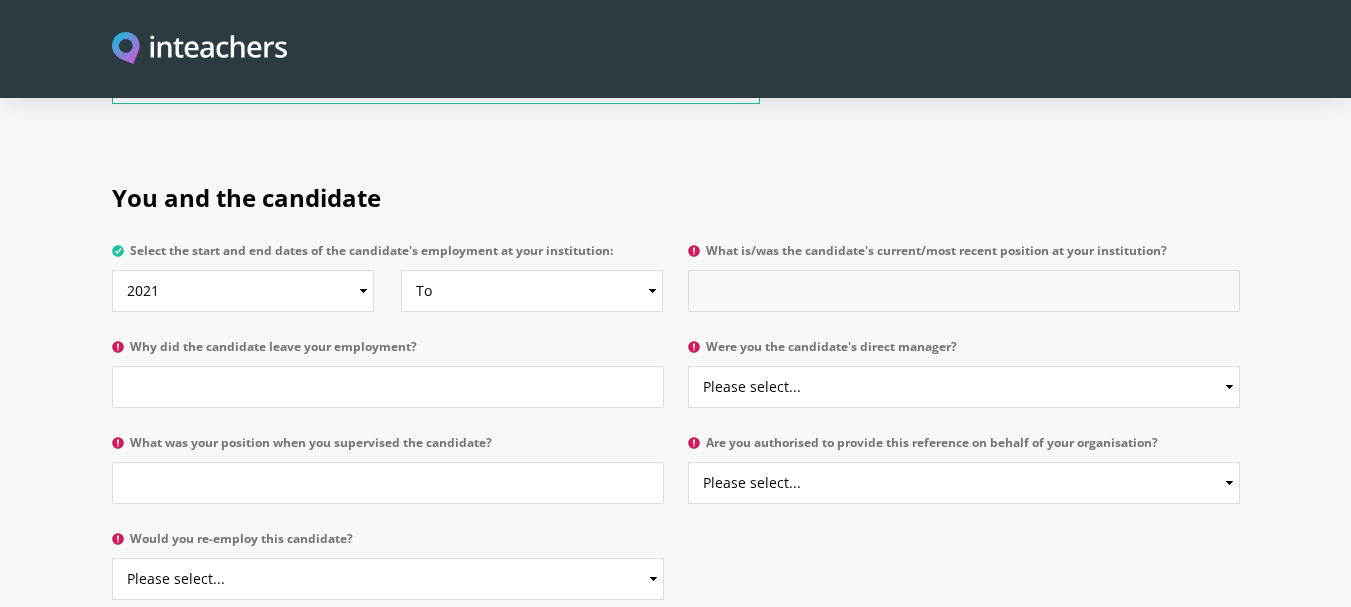 click on "What is/was the candidate's current/most recent position at your institution?" at bounding box center (964, 291) 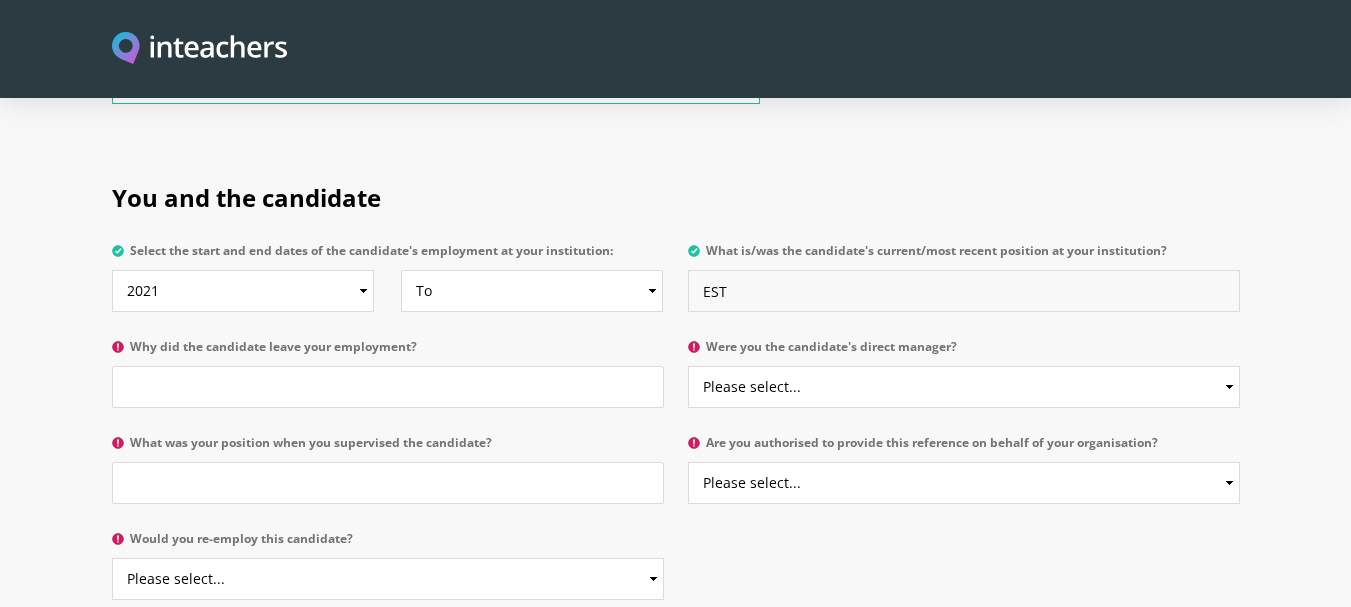 type on "EST" 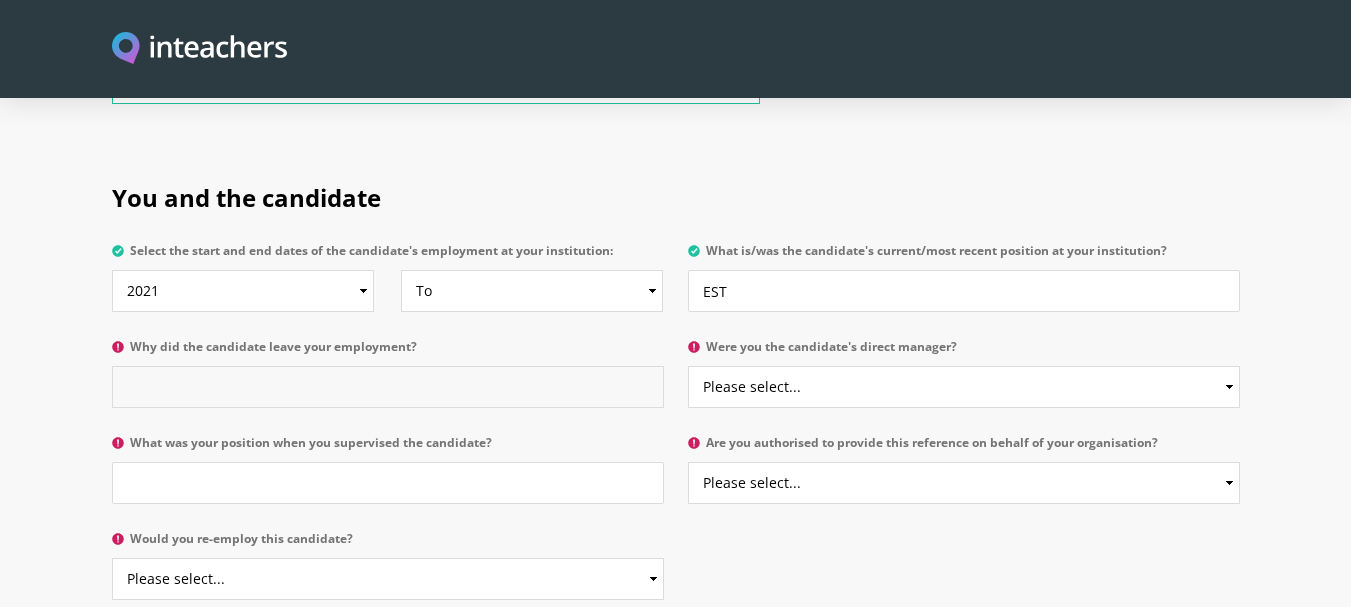 click on "Why did the candidate leave your employment?" at bounding box center [388, 387] 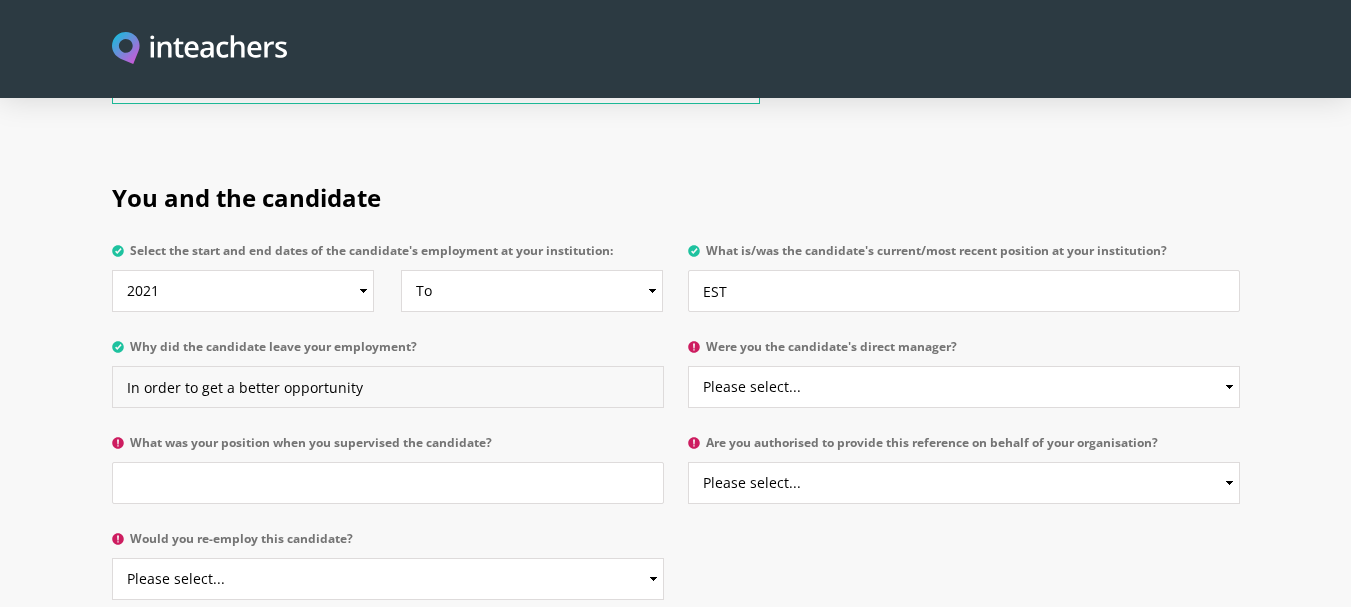type on "In order to get a better opportunity" 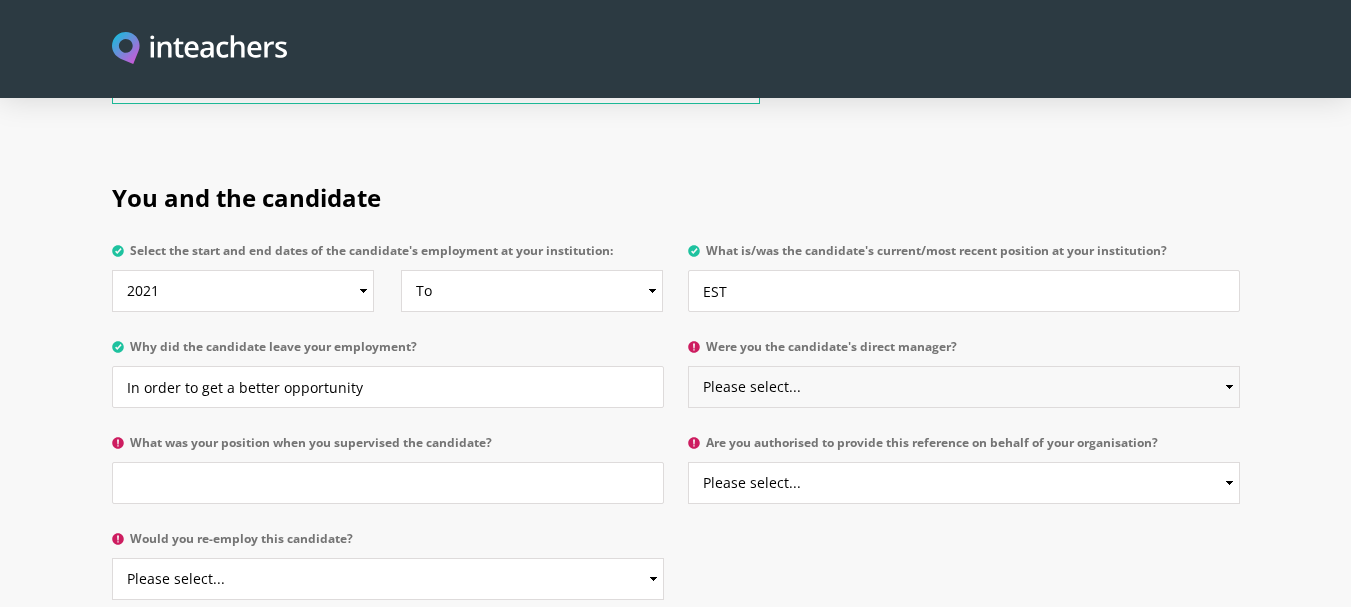click on "Please select... Yes
No" at bounding box center (964, 387) 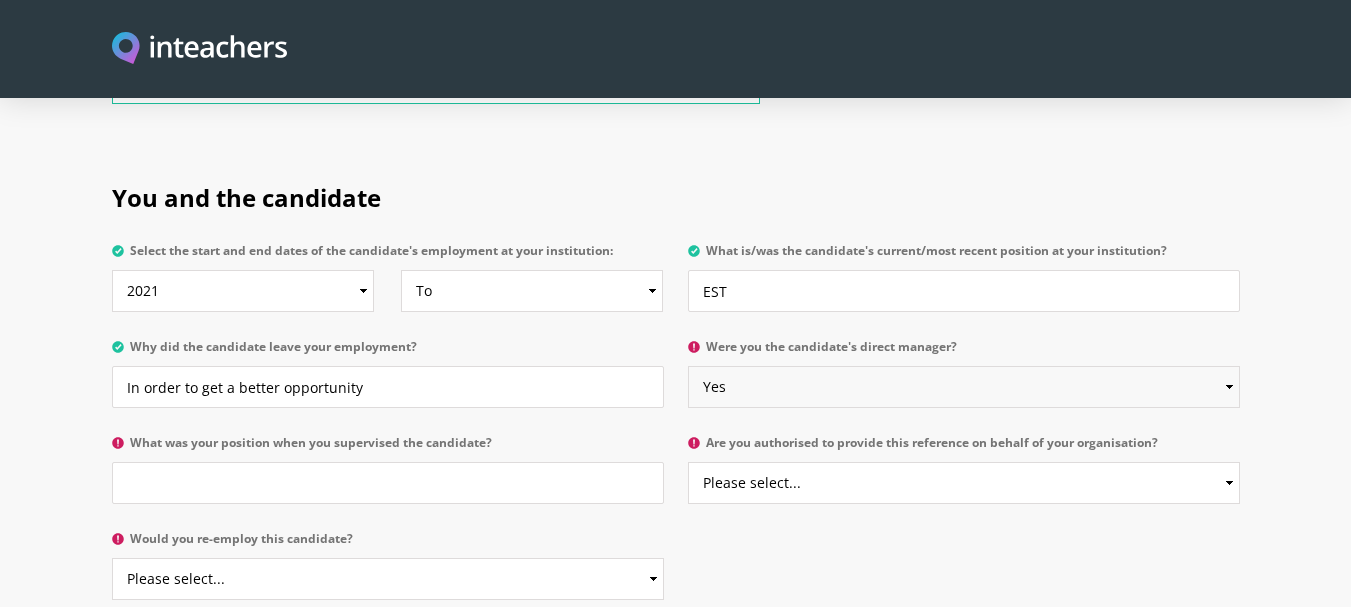 click on "Please select... Yes
No" at bounding box center (964, 387) 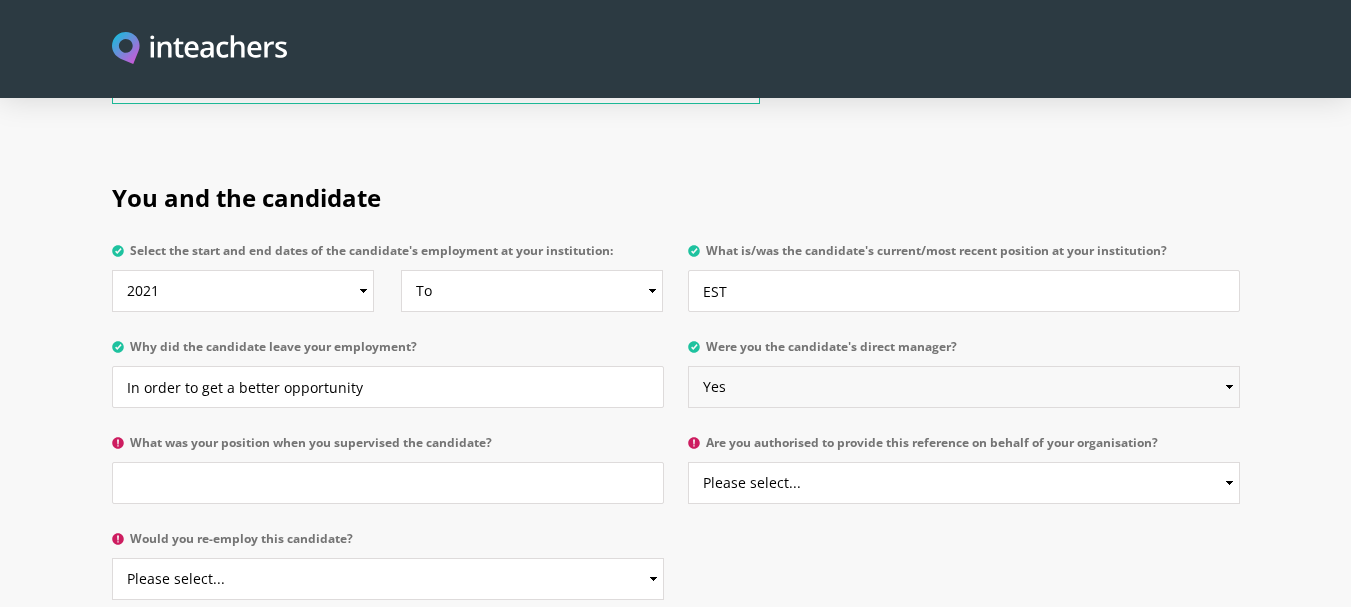 click on "Please select... Yes
No" at bounding box center (964, 387) 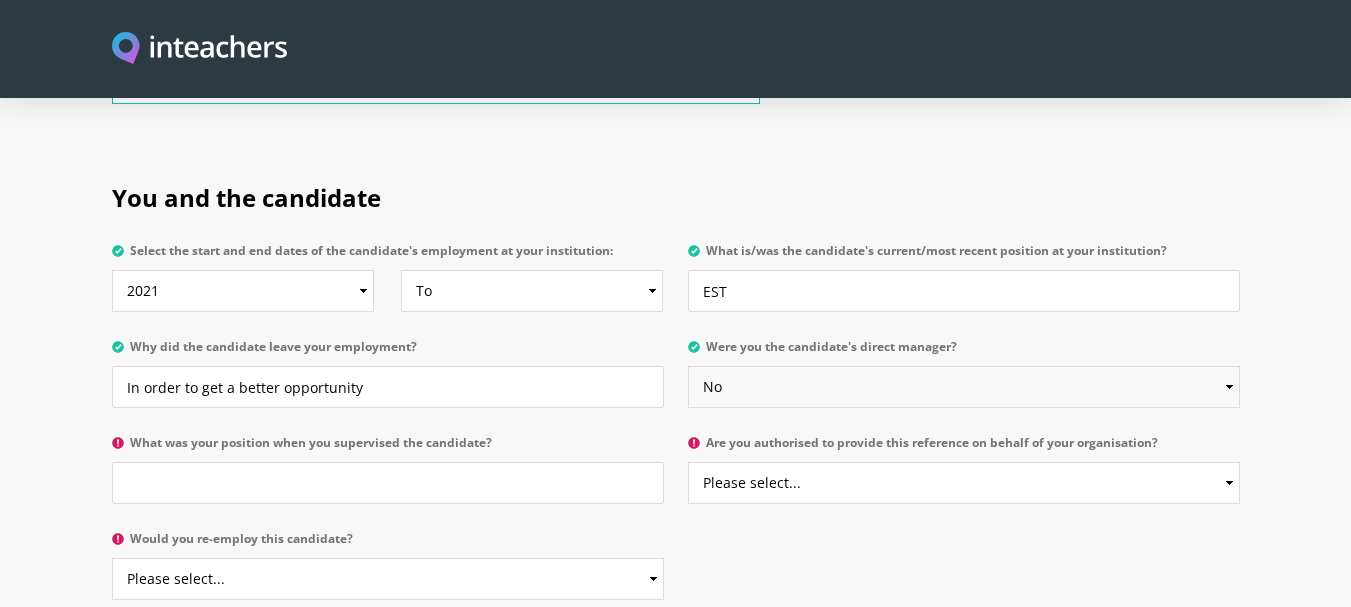 click on "Please select... Yes
No" at bounding box center (964, 387) 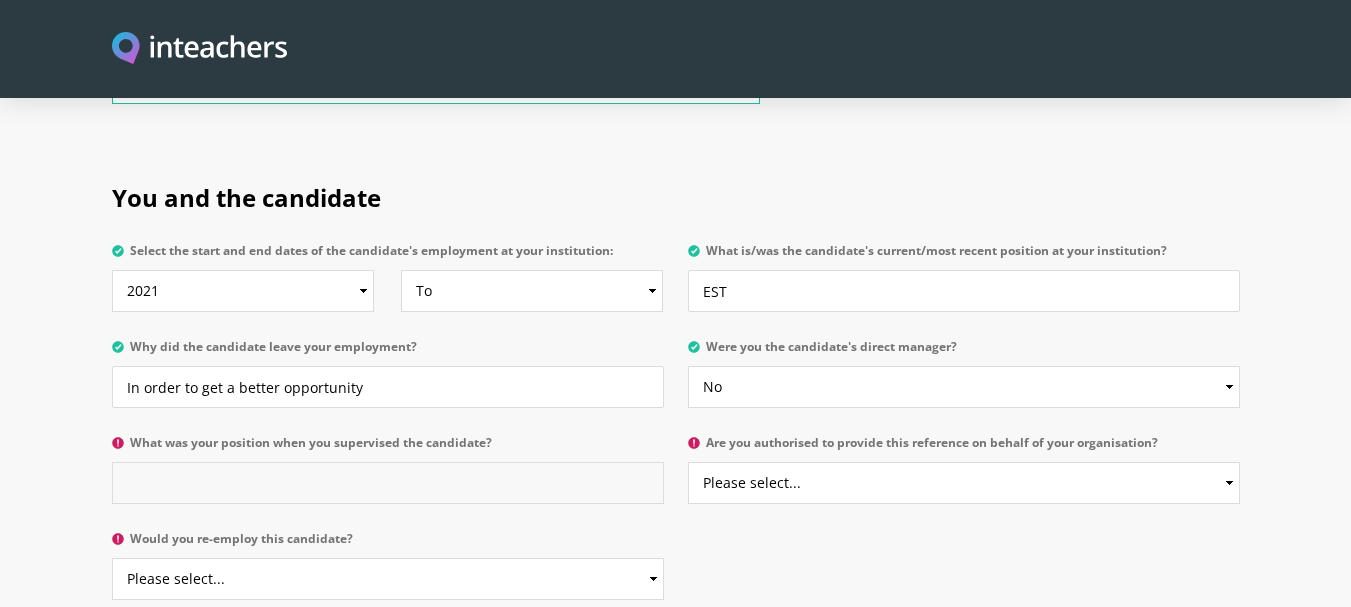 click on "What was your position when you supervised the candidate?" at bounding box center (388, 483) 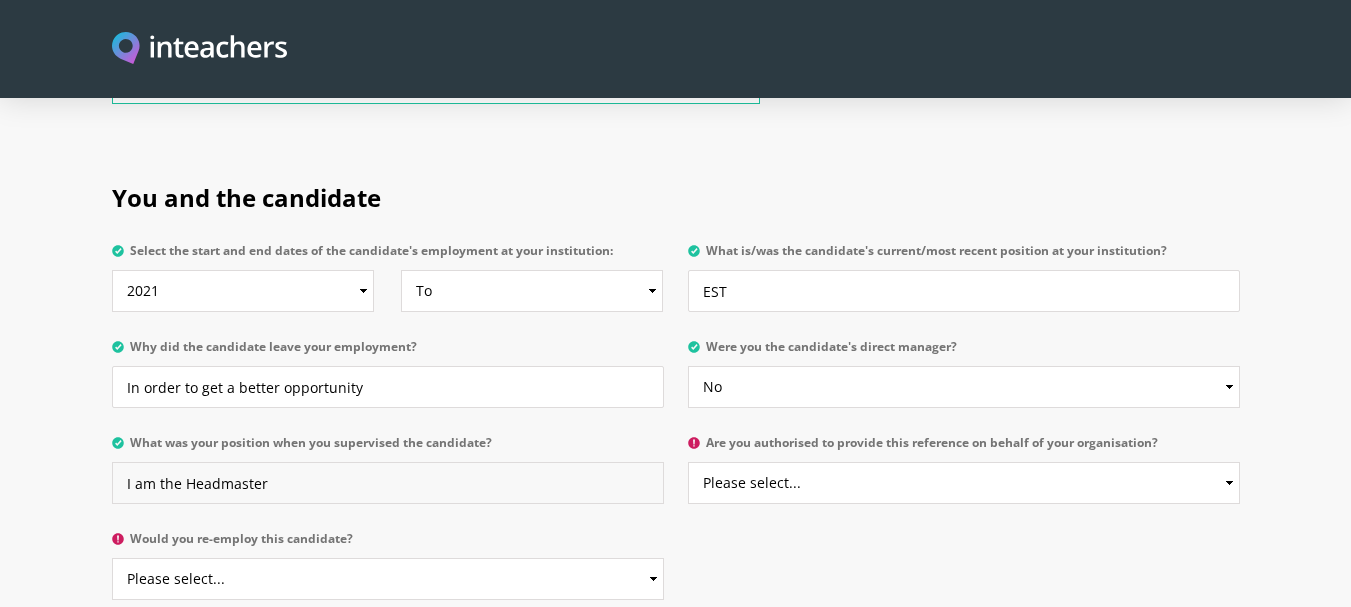 type on "I am the Headmaster" 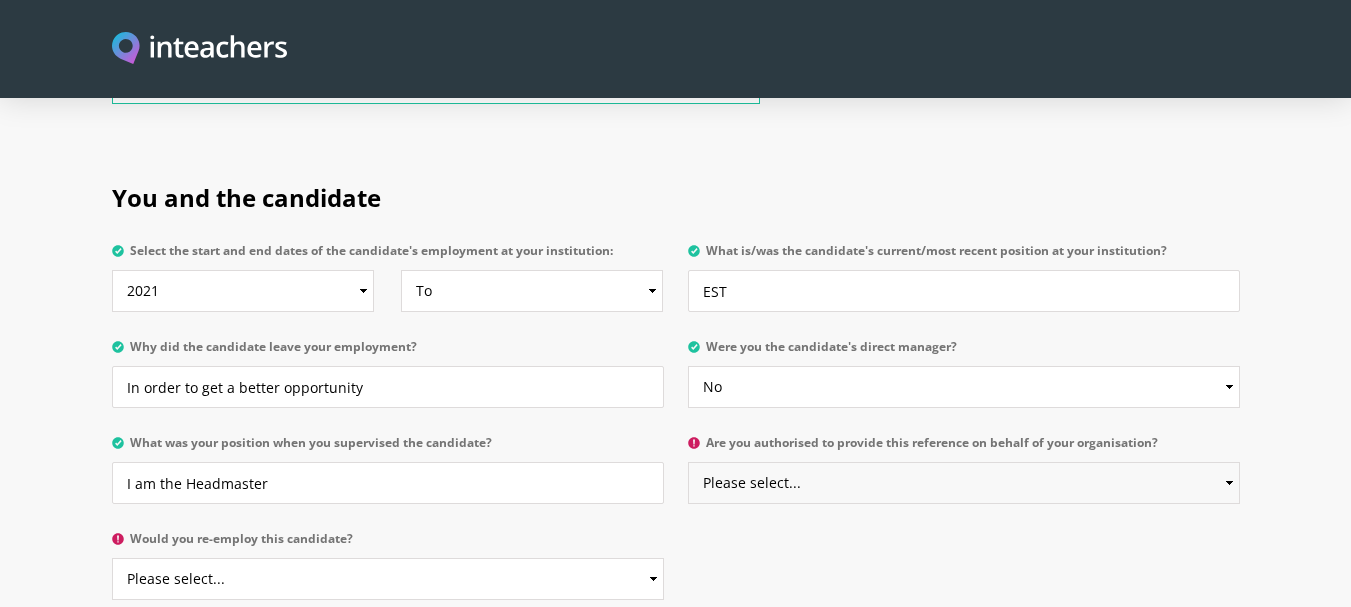 click on "Please select... Yes
No" at bounding box center [964, 483] 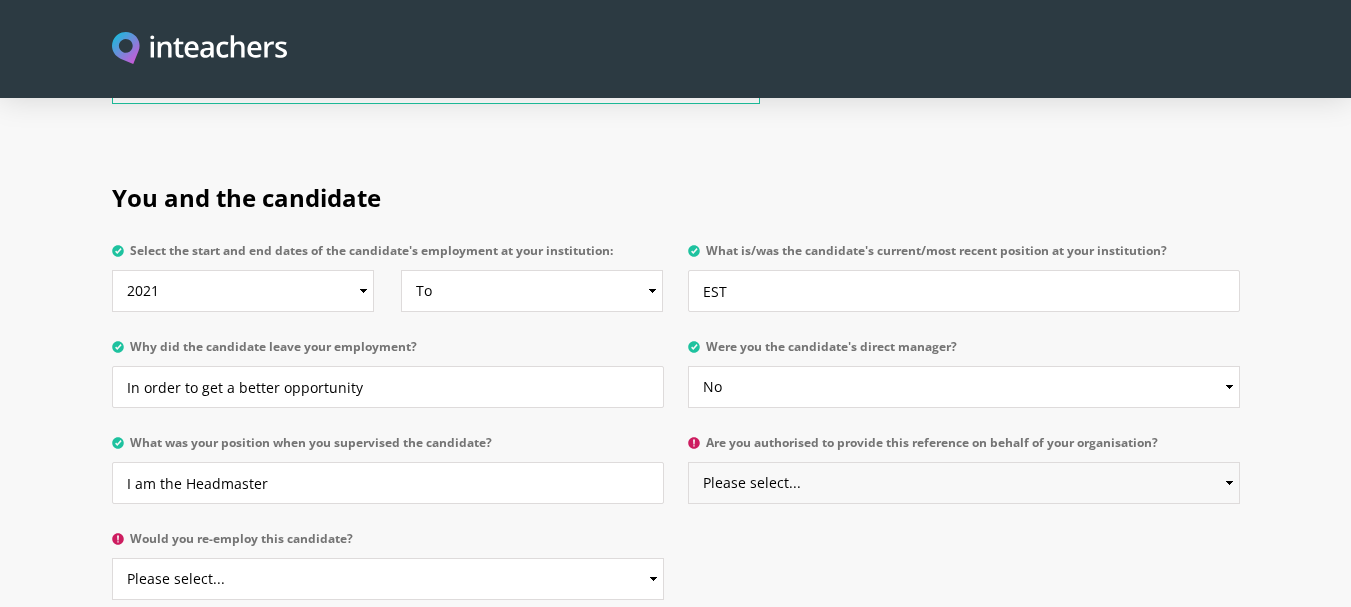 select on "Yes" 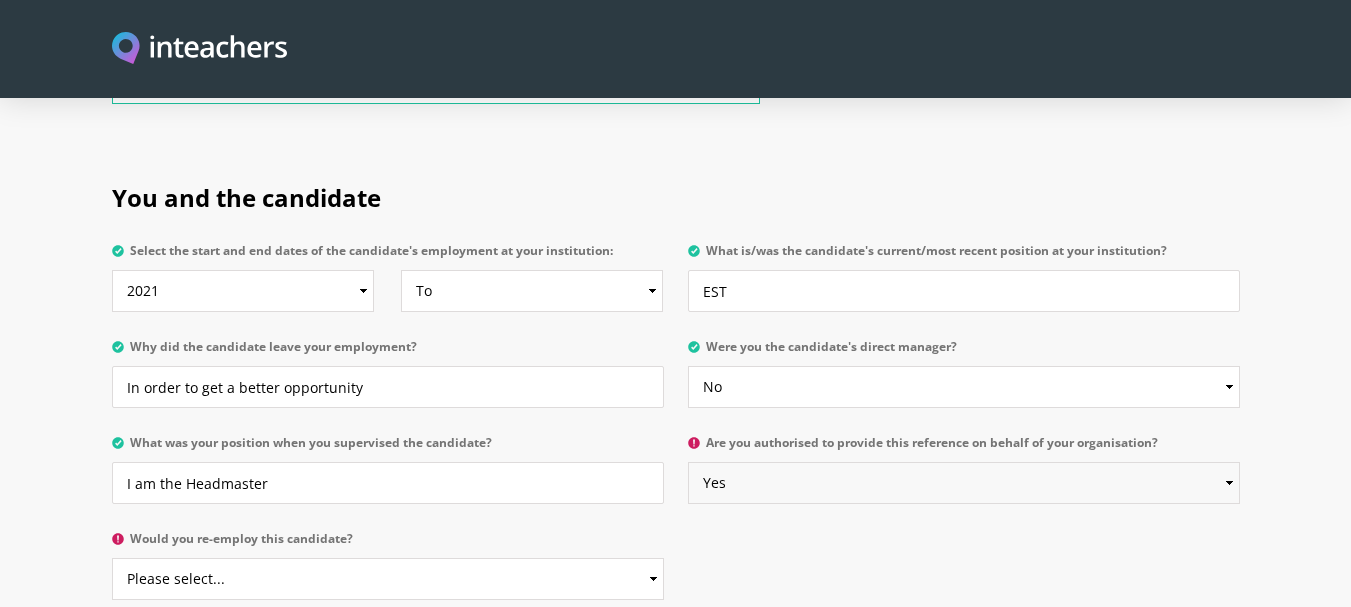 click on "Please select... Yes
No" at bounding box center [964, 483] 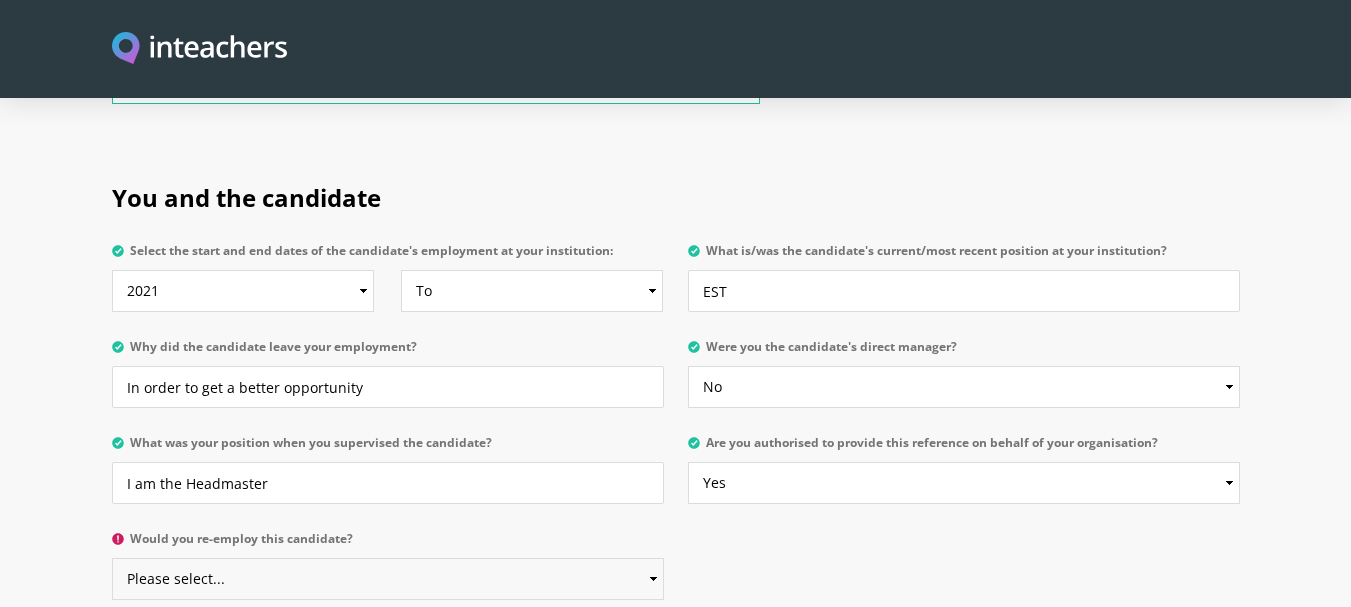 click on "Please select... Yes
No" at bounding box center (388, 579) 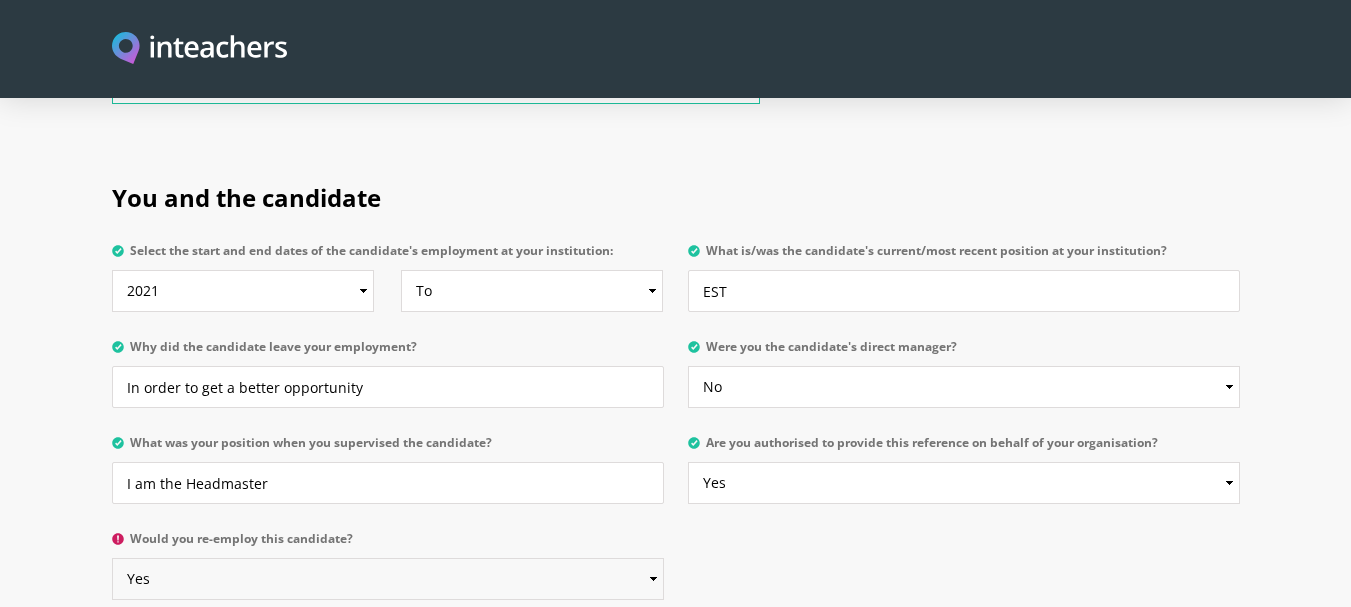 click on "Please select... Yes
No" at bounding box center [388, 579] 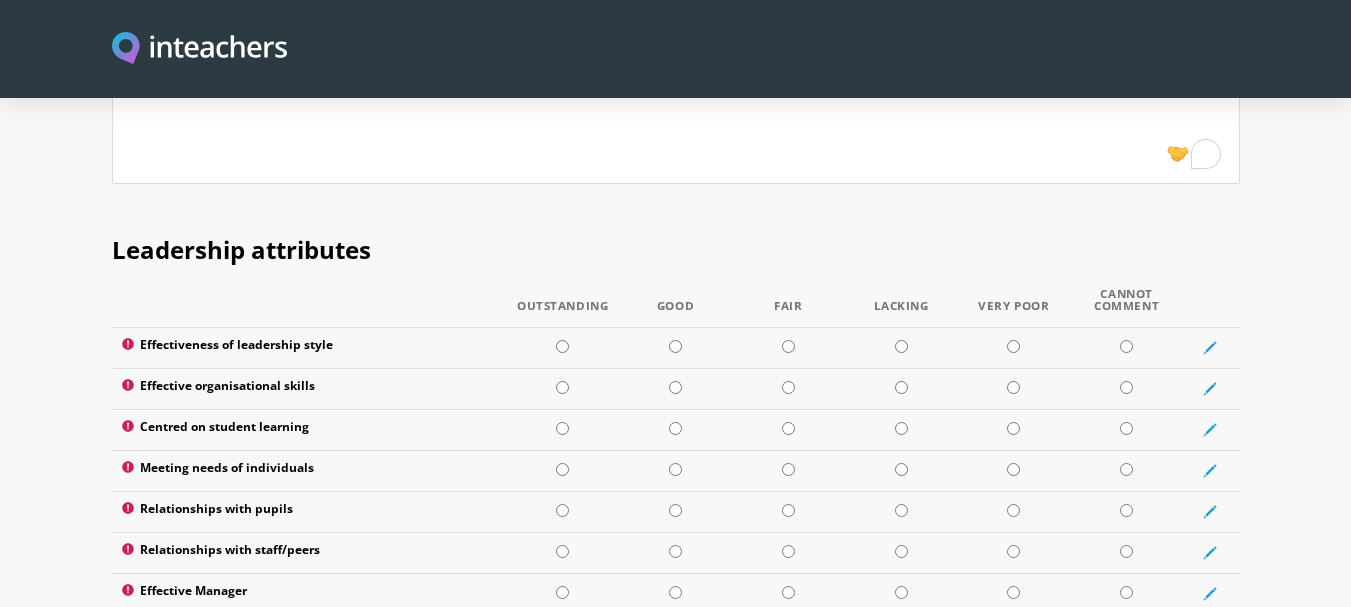 scroll, scrollTop: 2582, scrollLeft: 0, axis: vertical 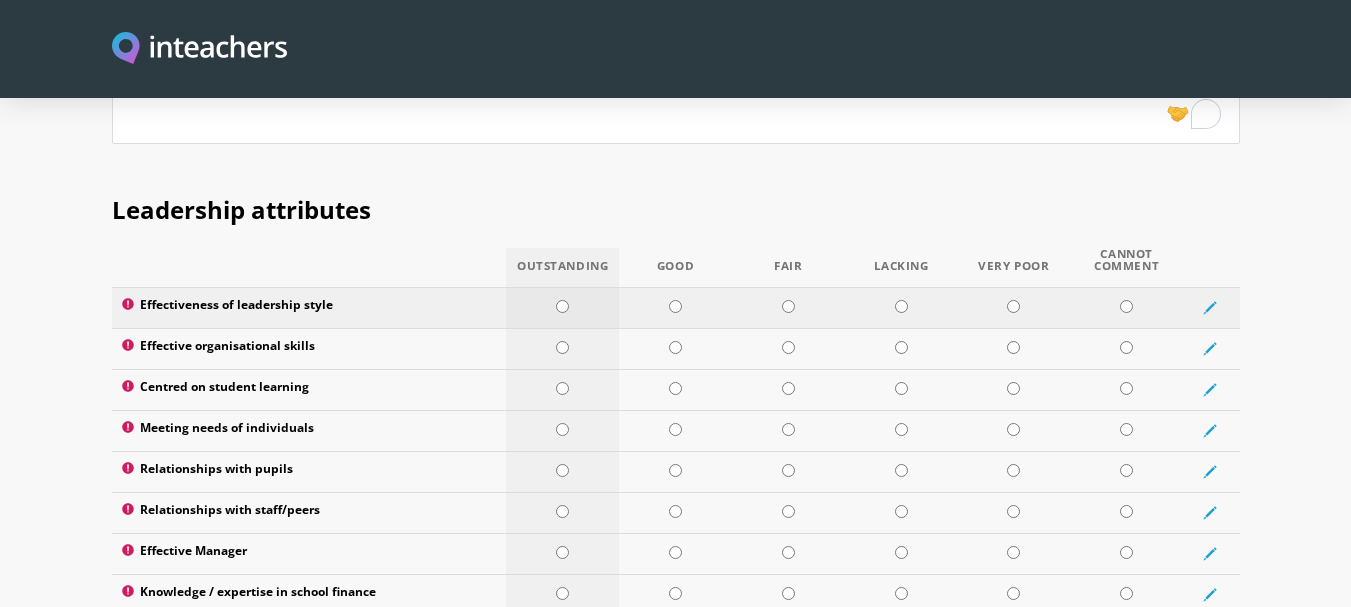 click at bounding box center (562, 306) 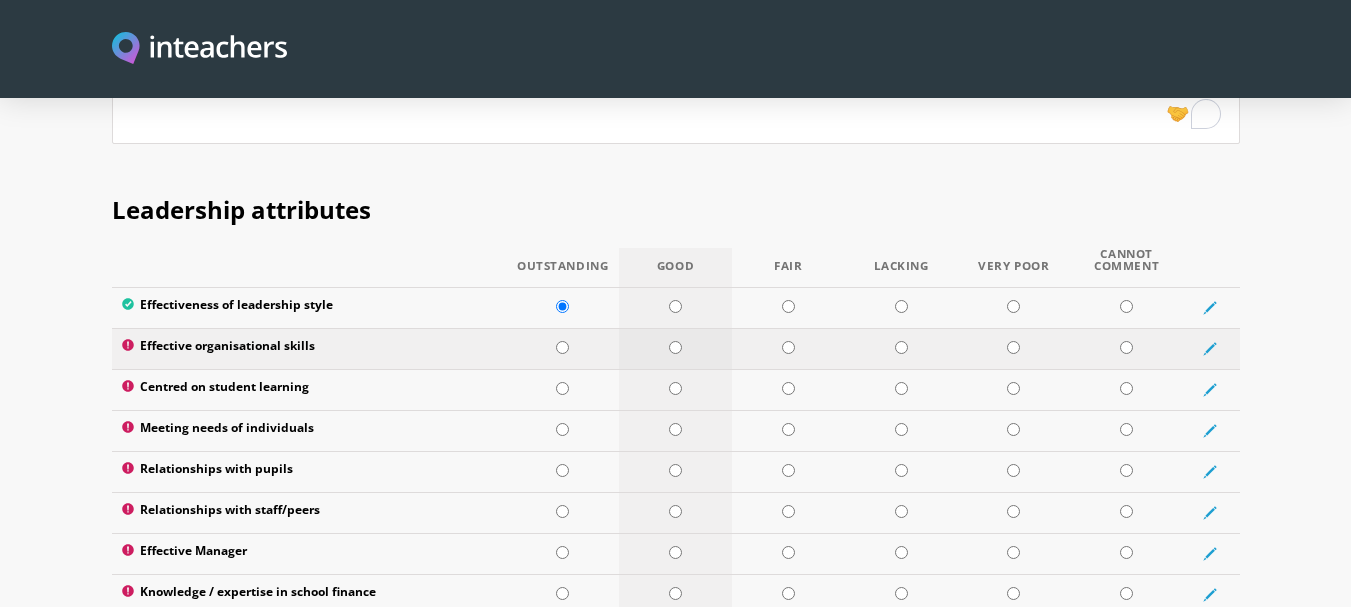 click at bounding box center [675, 348] 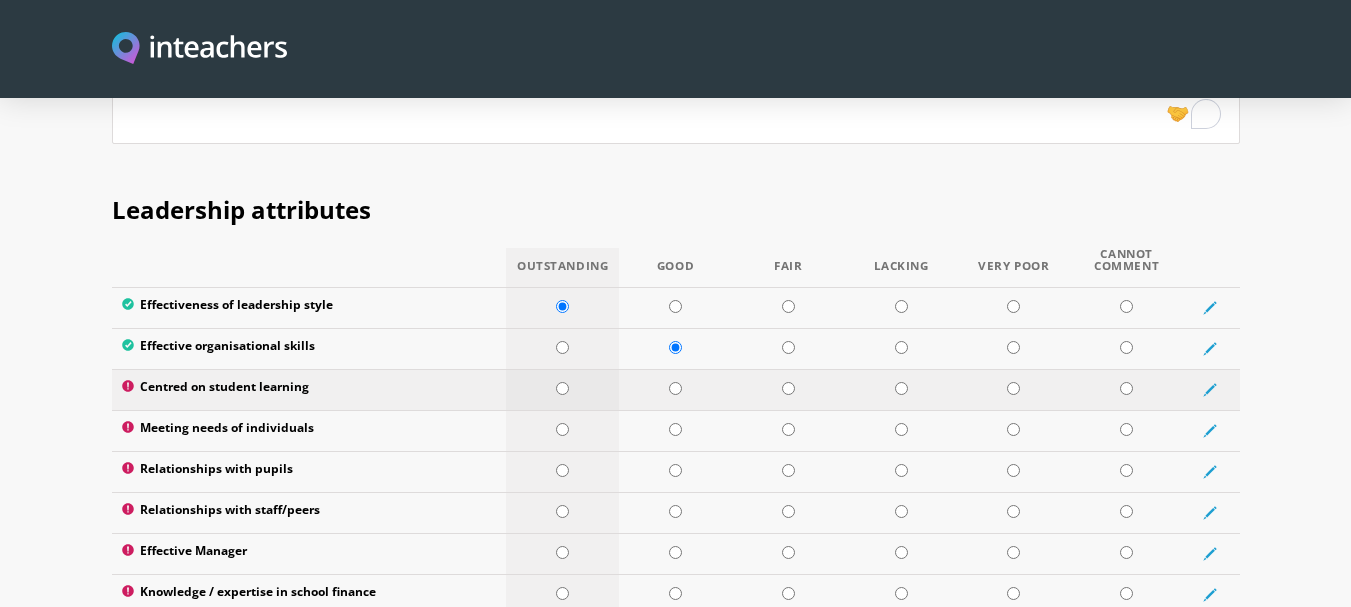 click at bounding box center [562, 388] 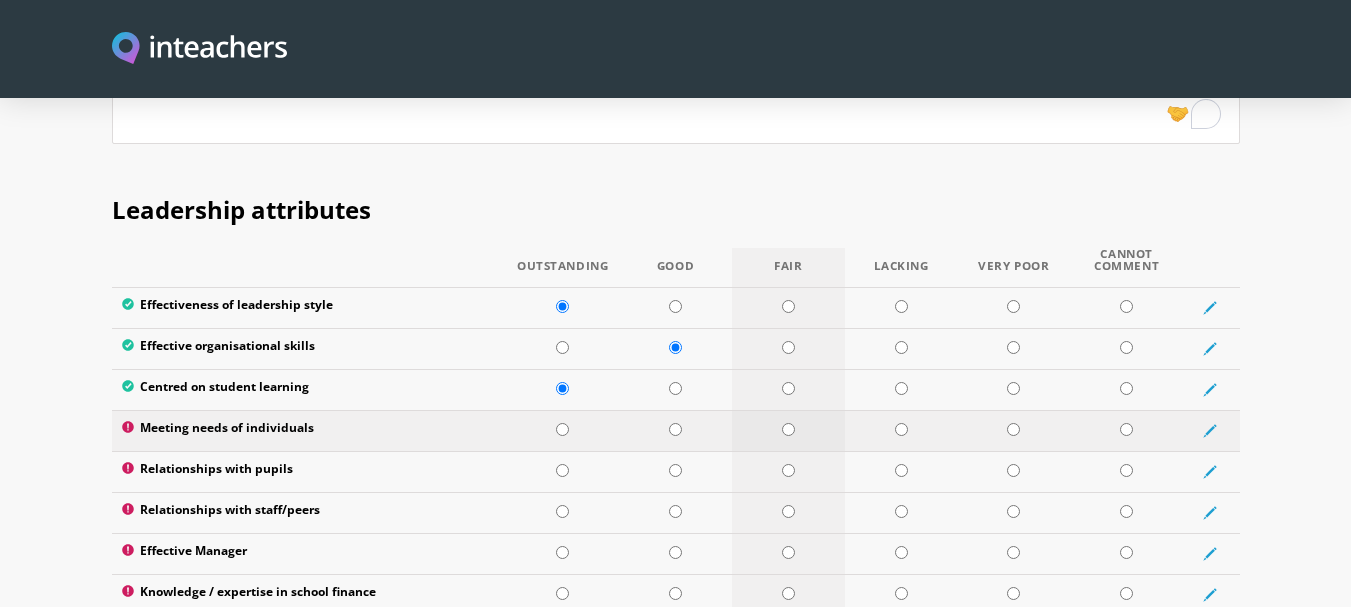 click at bounding box center [788, 430] 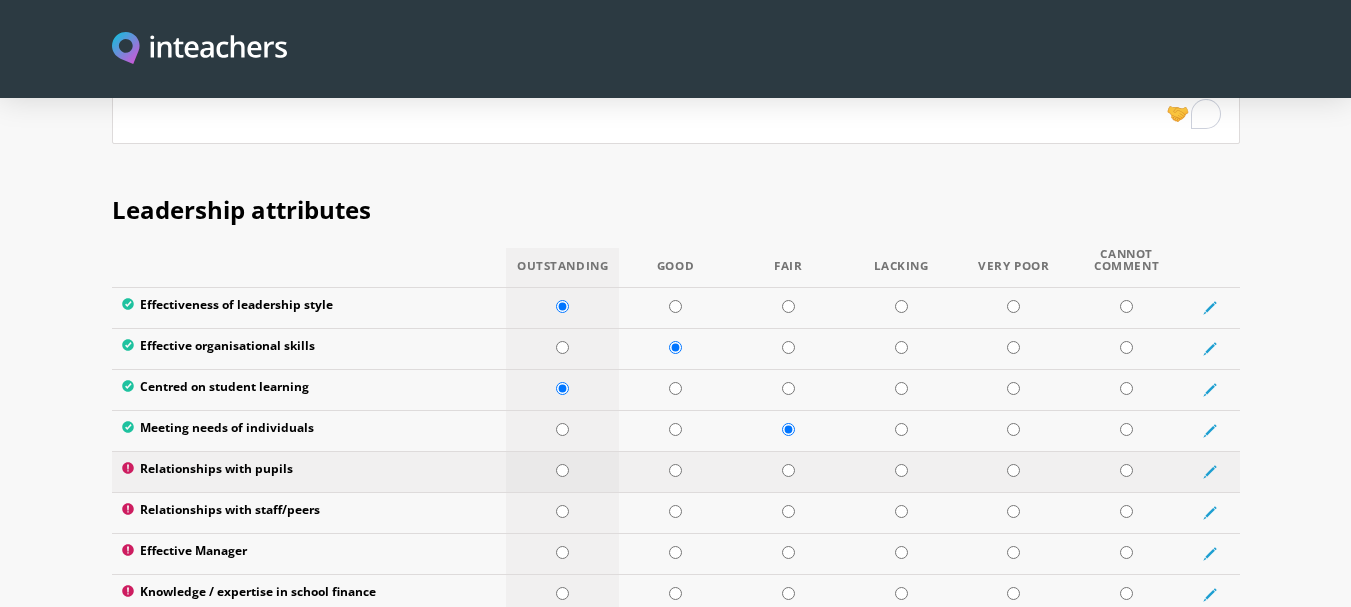 click at bounding box center [562, 470] 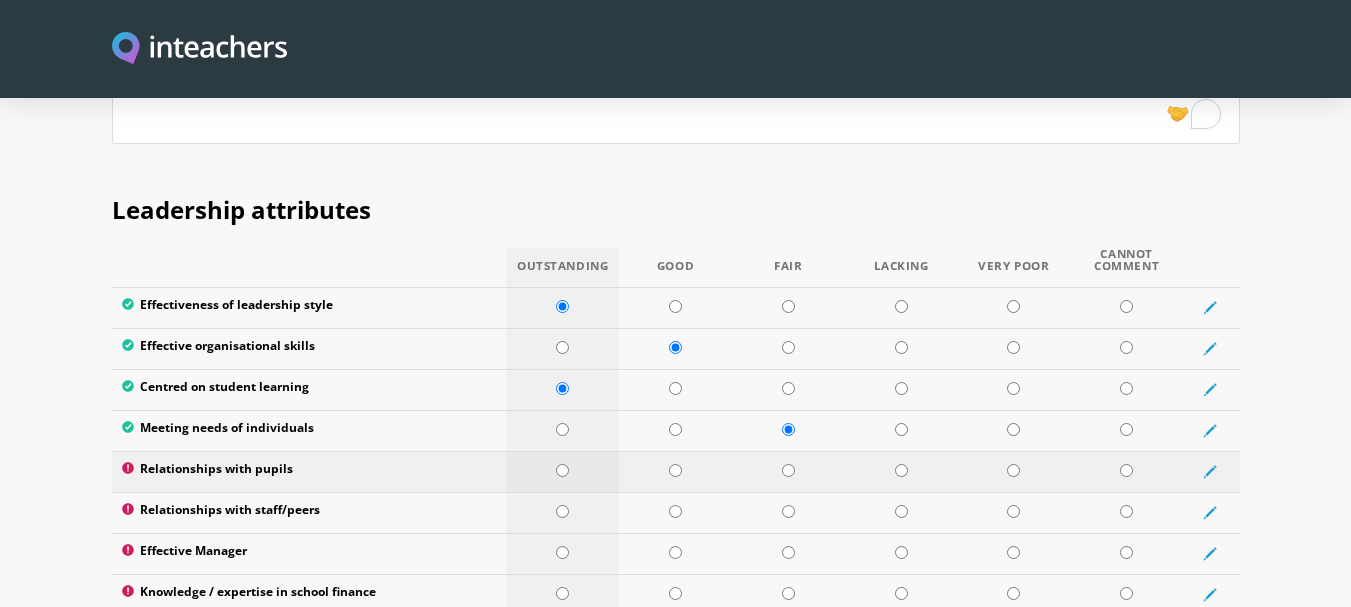radio on "true" 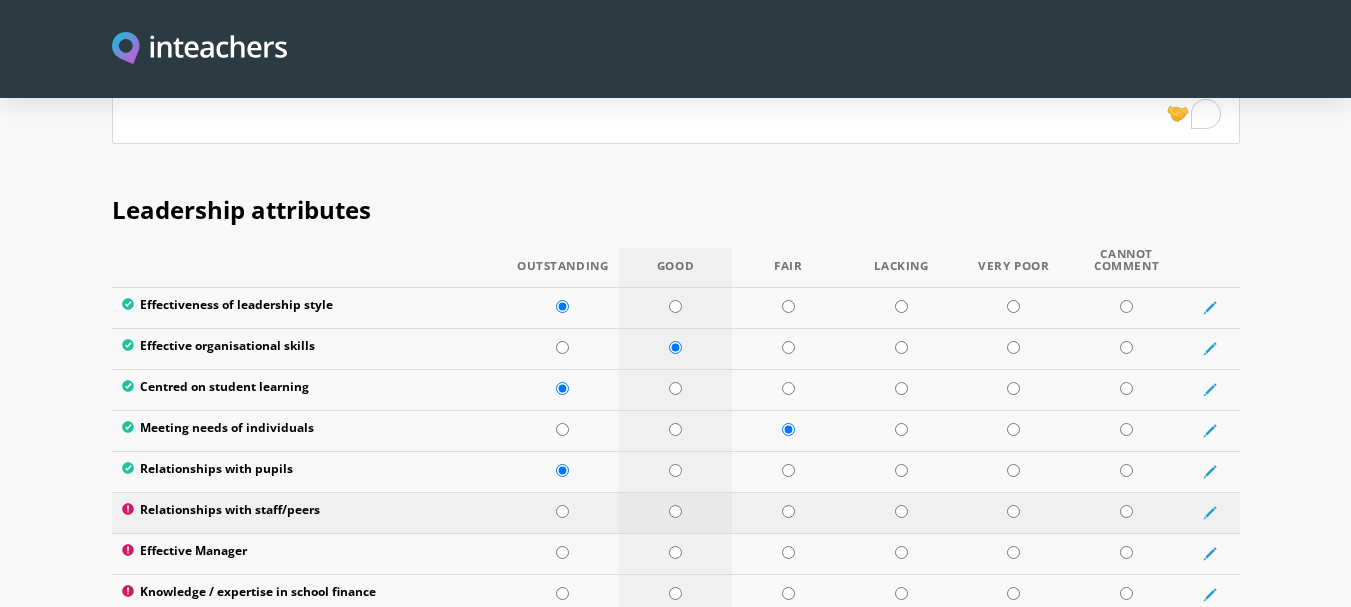 click at bounding box center [675, 511] 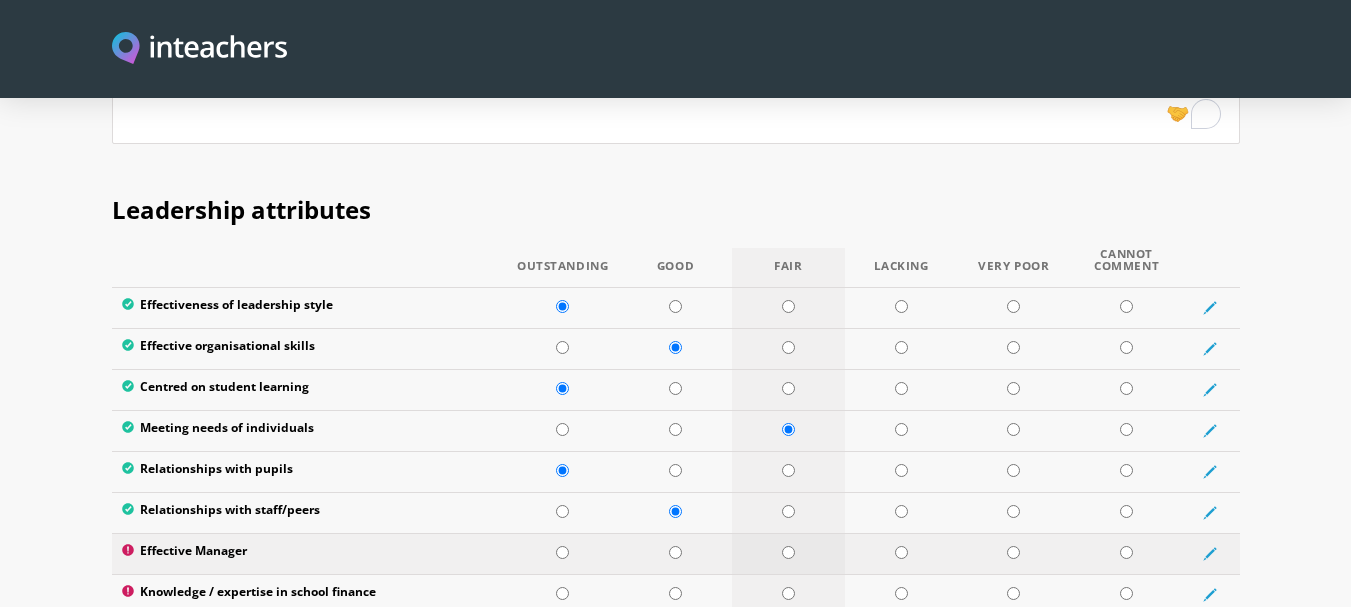 click at bounding box center [788, 552] 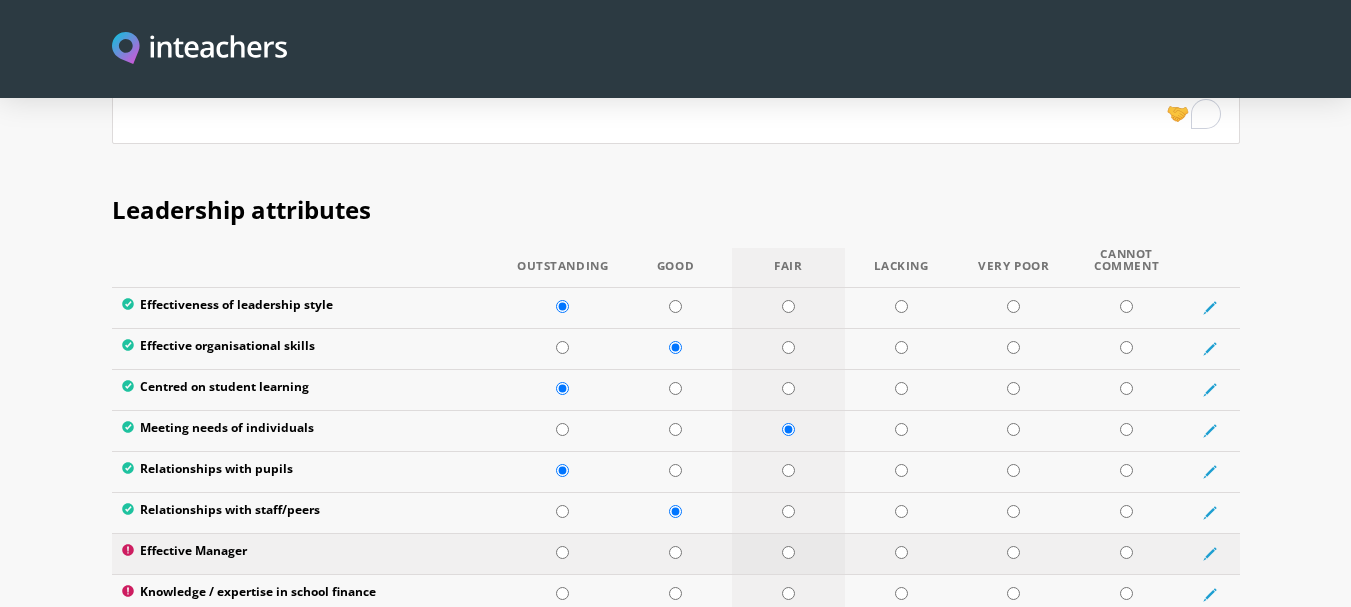 radio on "true" 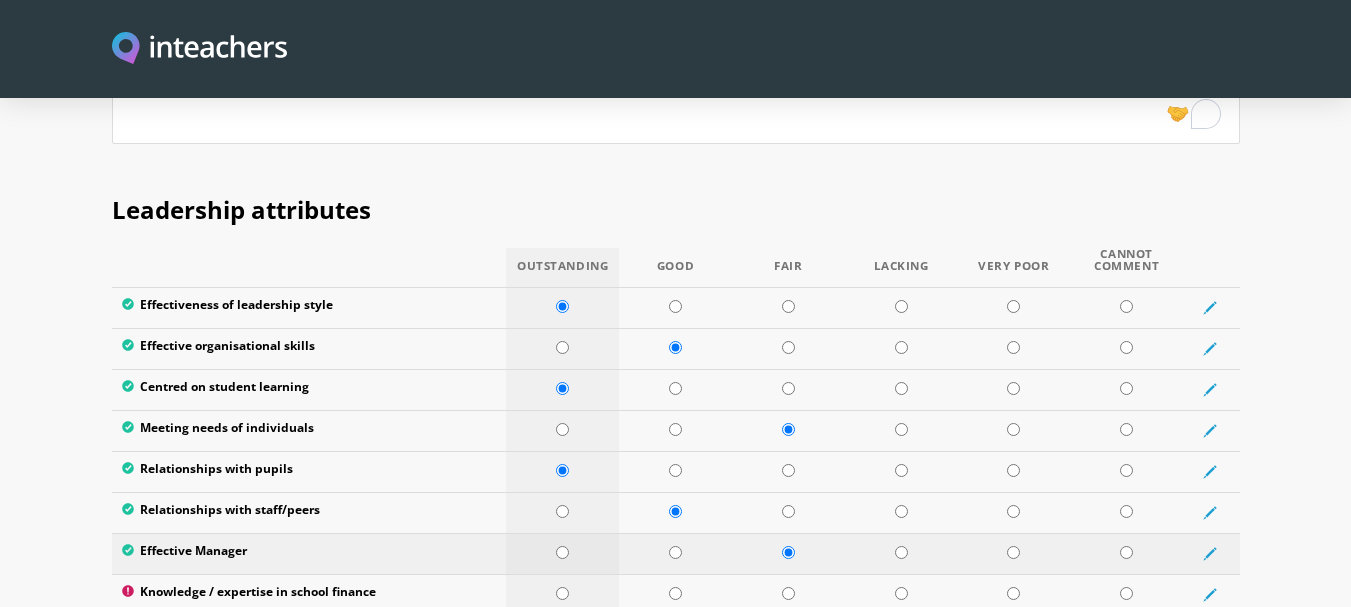 click at bounding box center (562, 552) 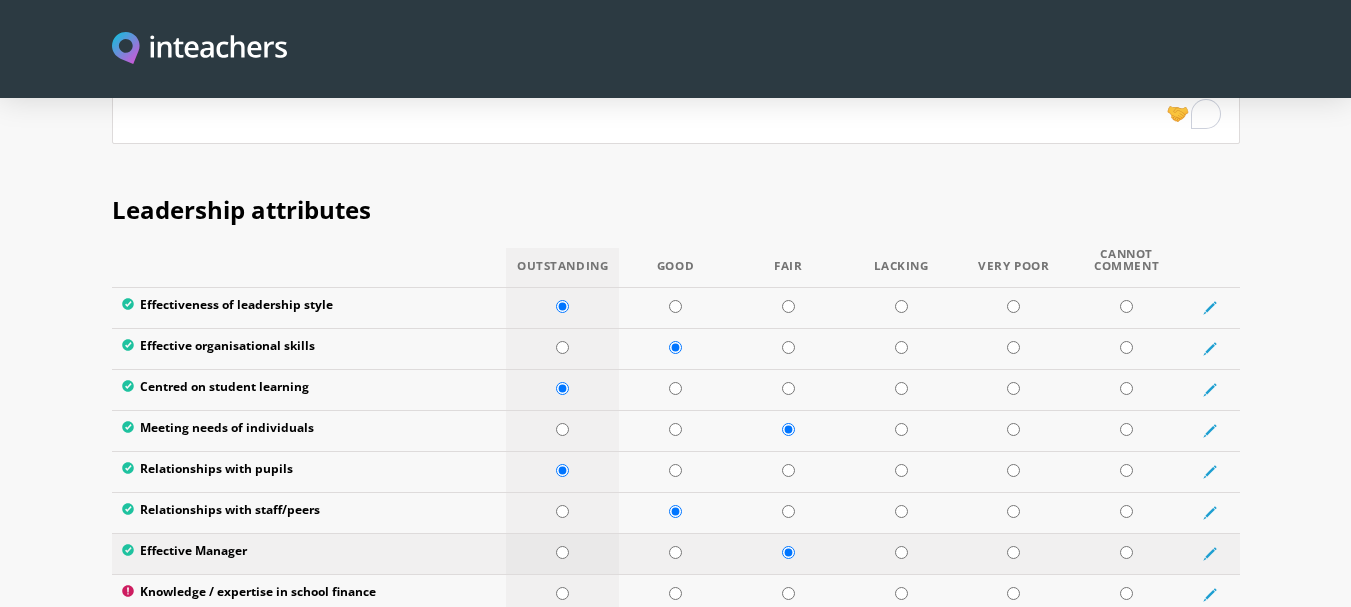 radio on "true" 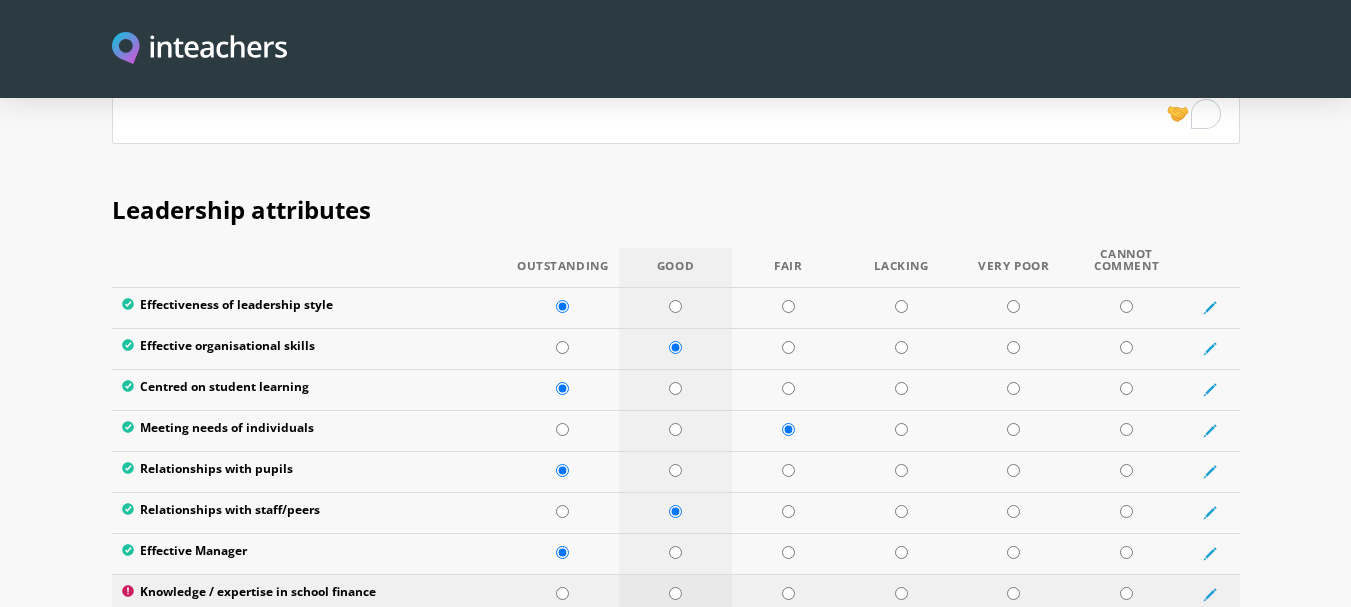 click at bounding box center [675, 593] 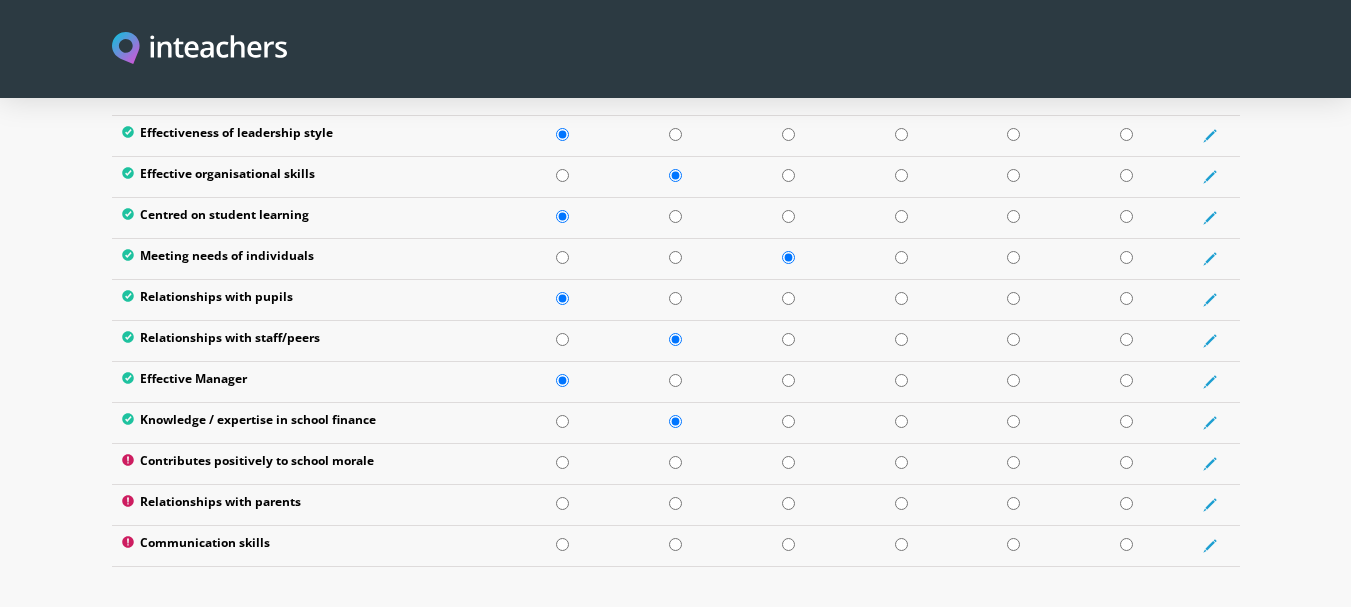 scroll, scrollTop: 2764, scrollLeft: 0, axis: vertical 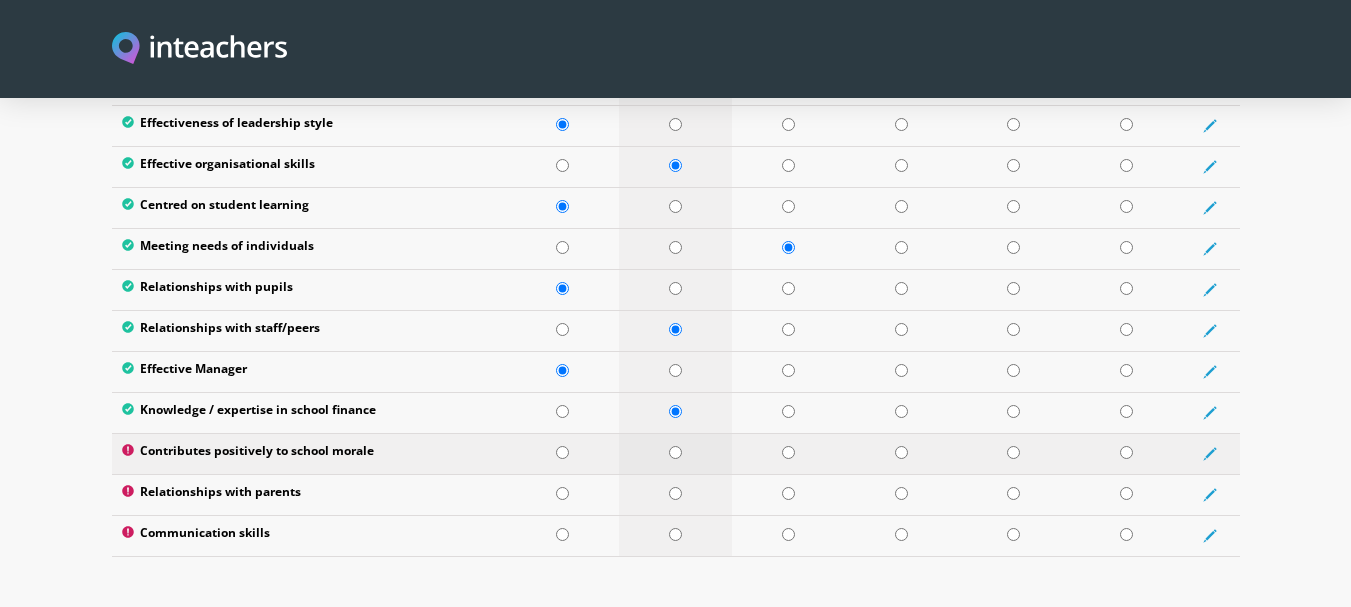 click at bounding box center (675, 452) 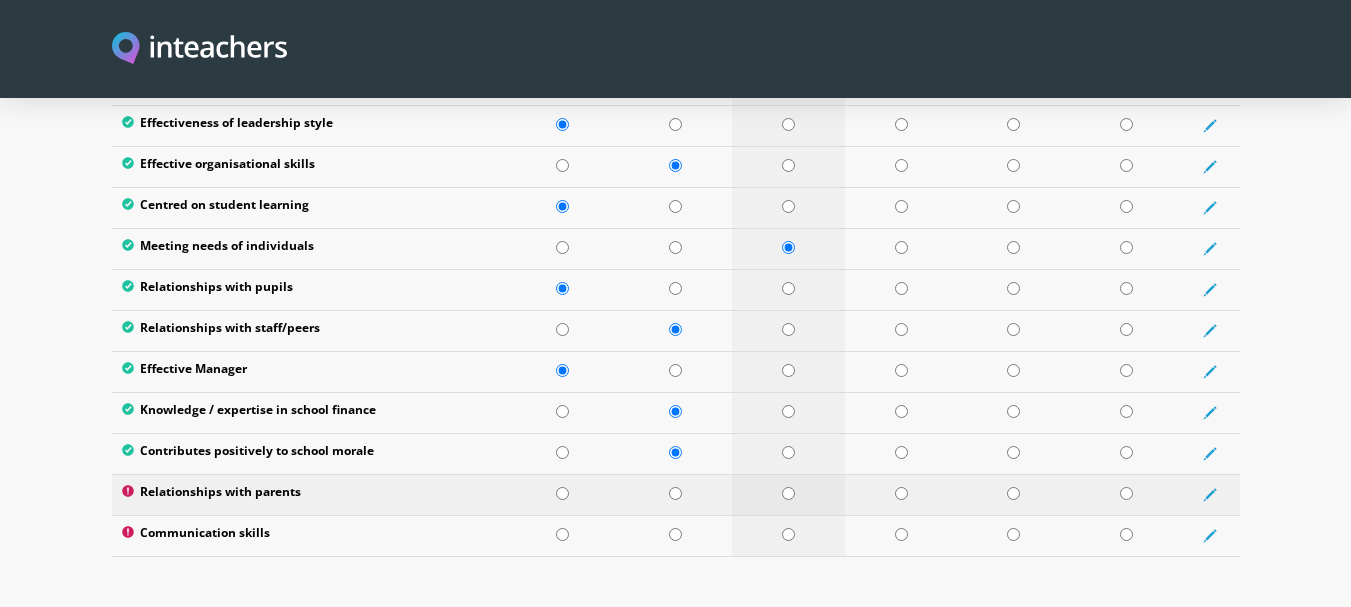 click at bounding box center (788, 493) 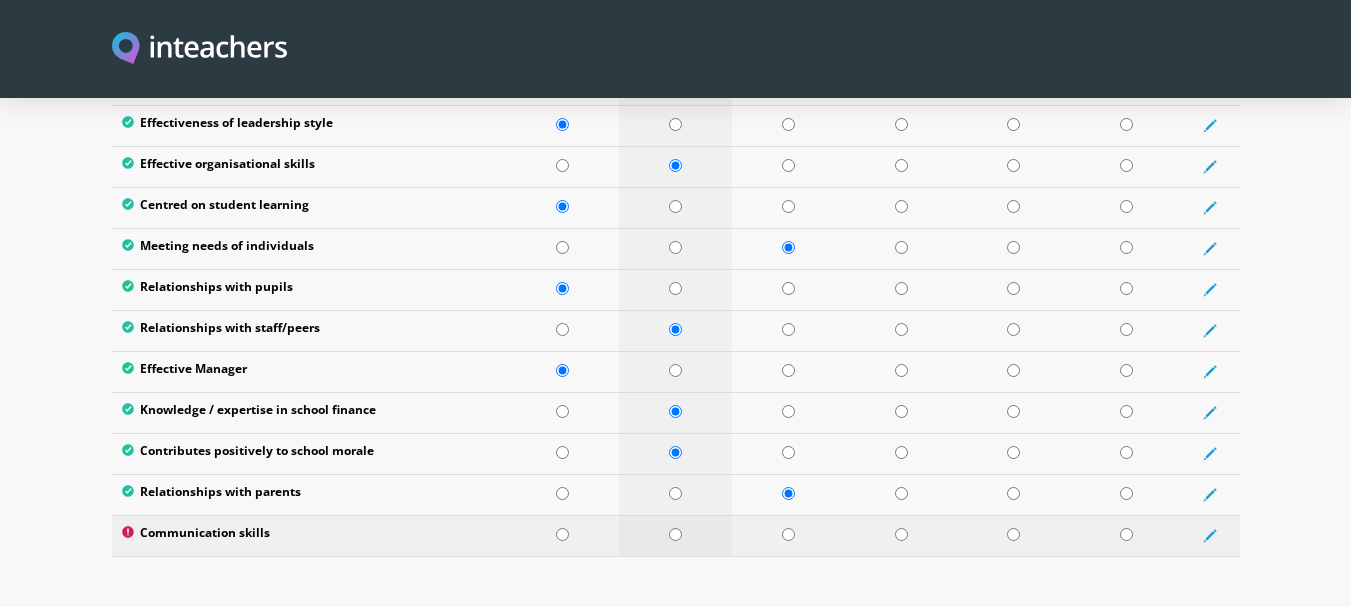 click at bounding box center [675, 534] 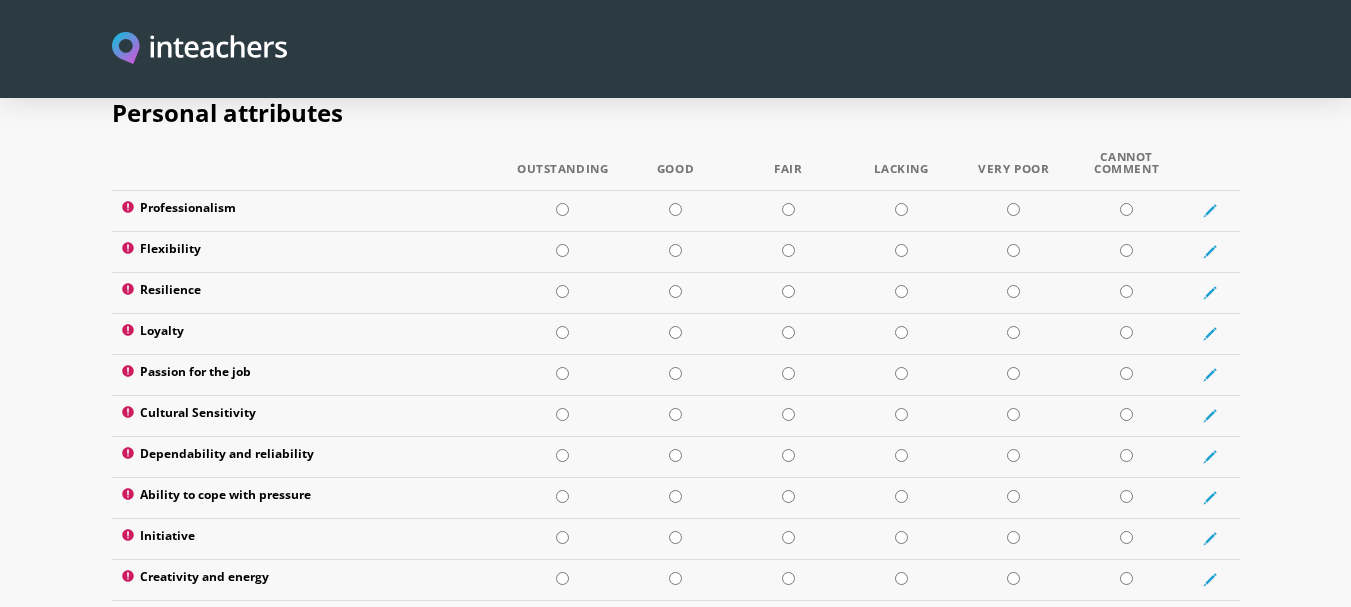 scroll, scrollTop: 3248, scrollLeft: 0, axis: vertical 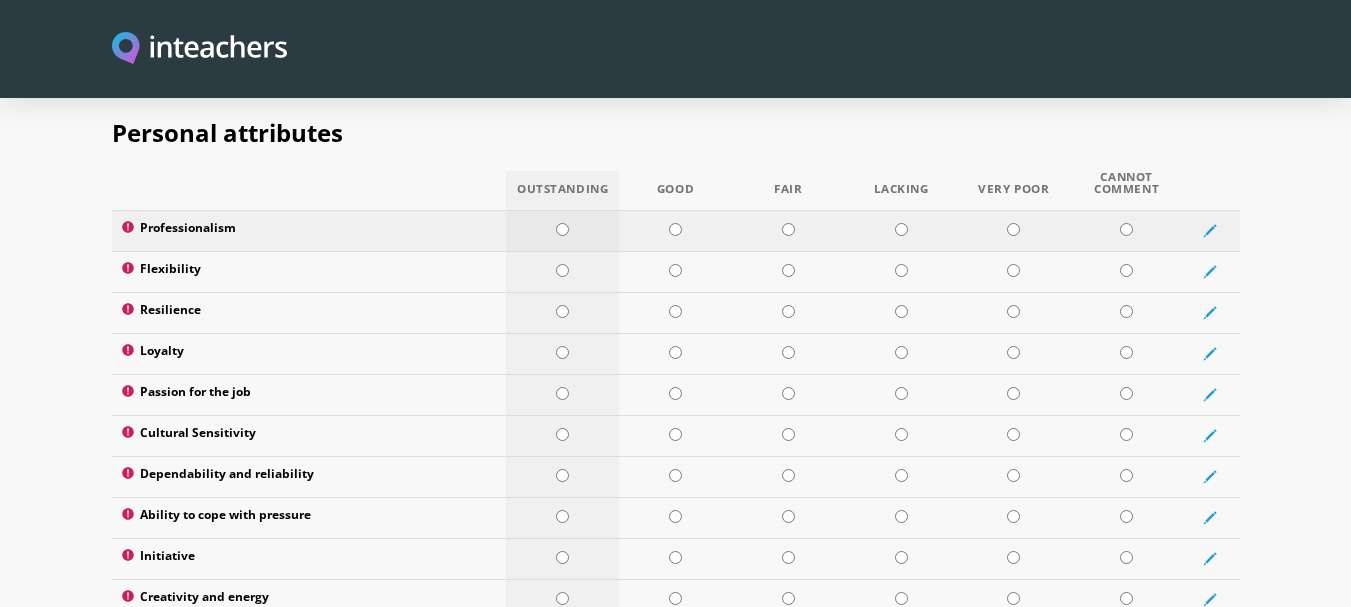 click at bounding box center (562, 230) 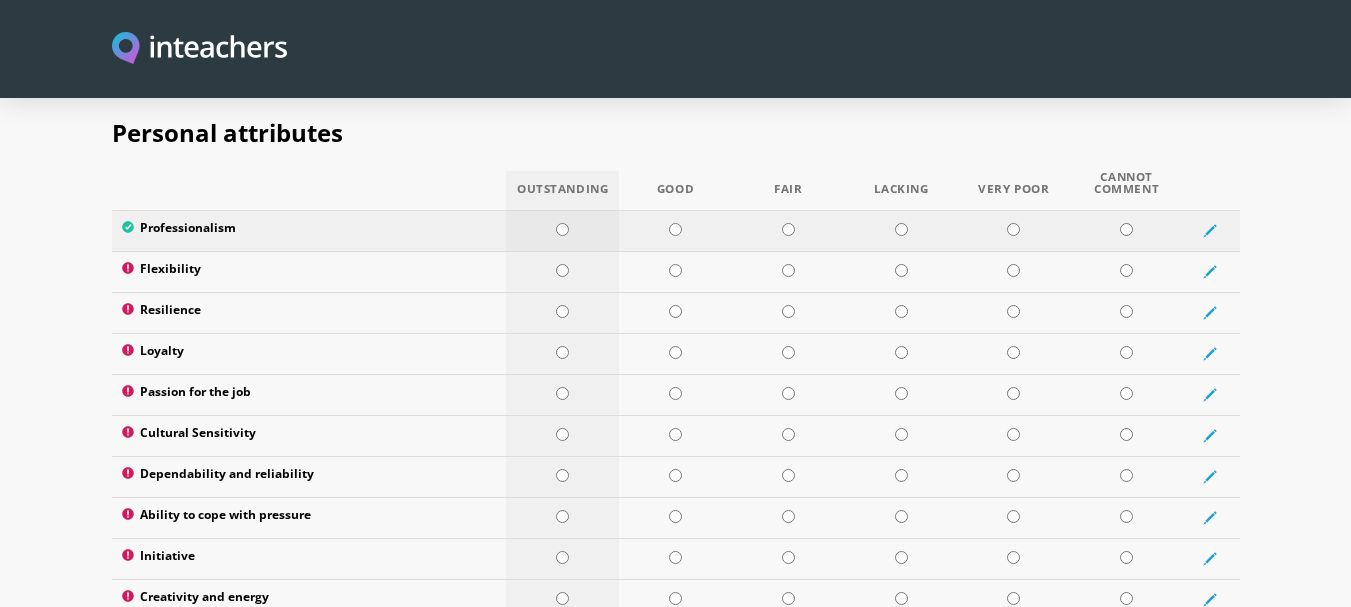radio on "true" 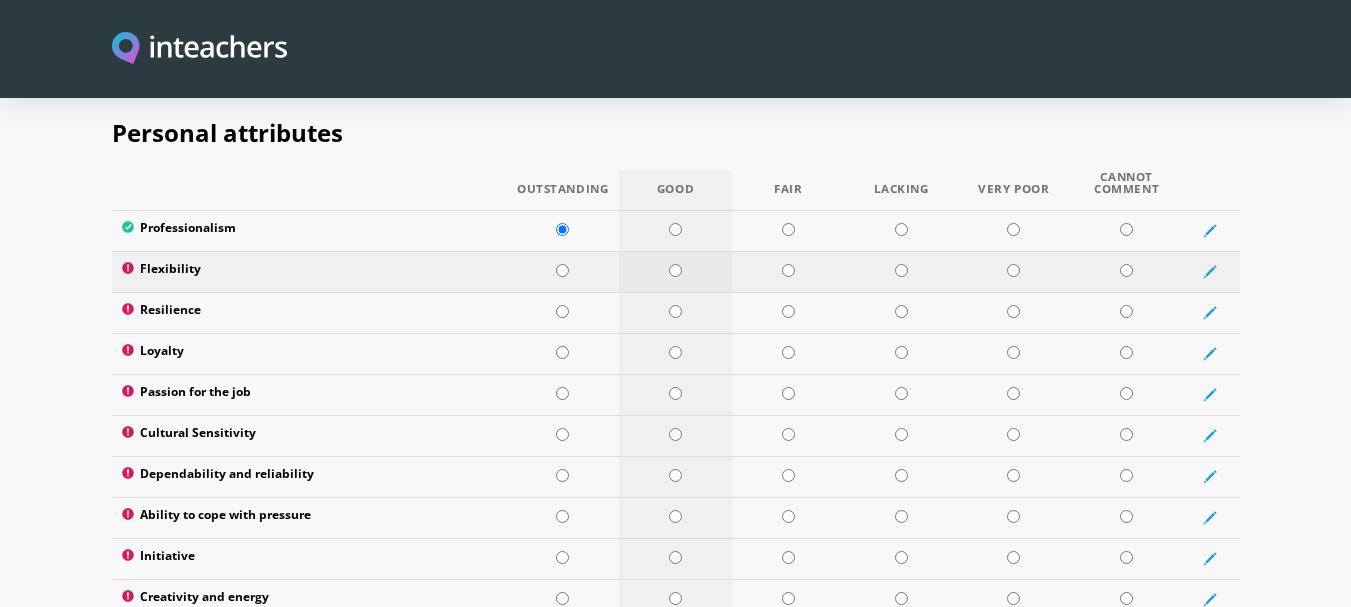 click at bounding box center (675, 271) 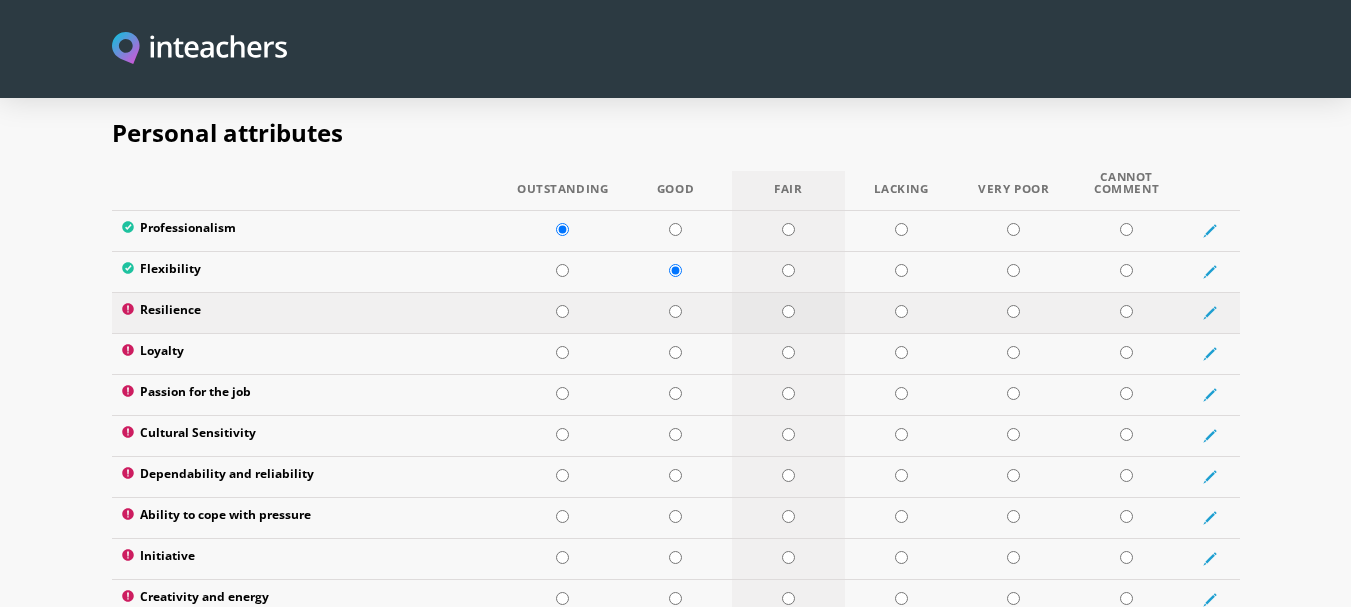 click at bounding box center (788, 311) 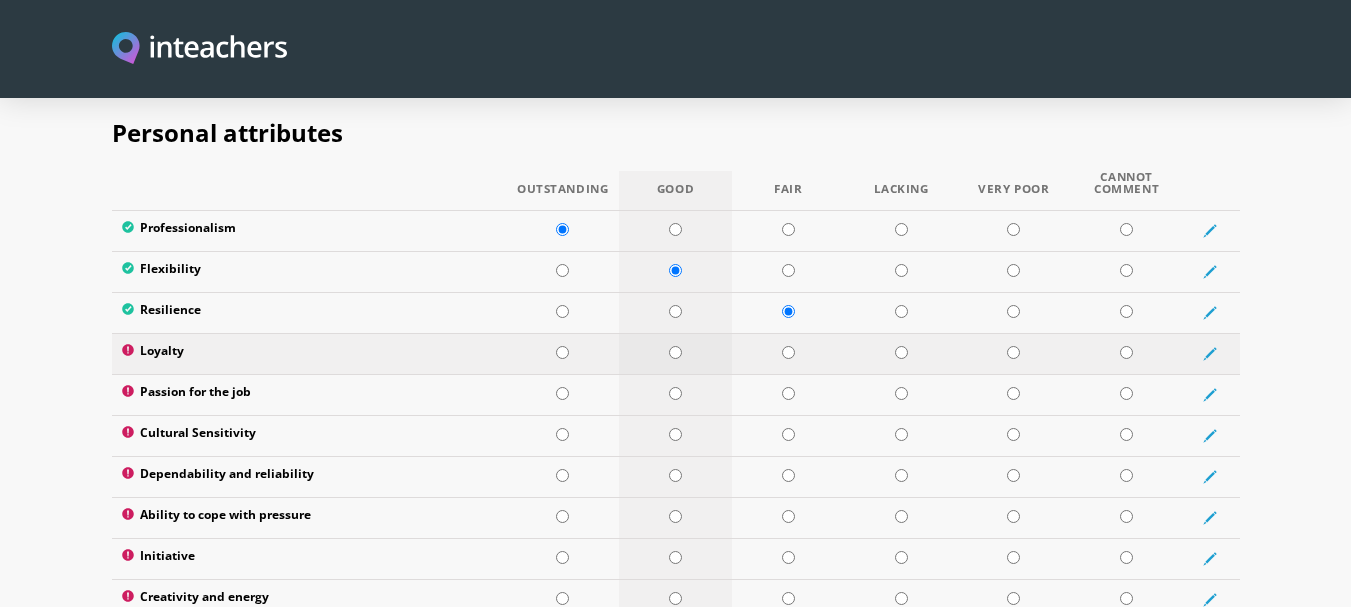 click at bounding box center (675, 352) 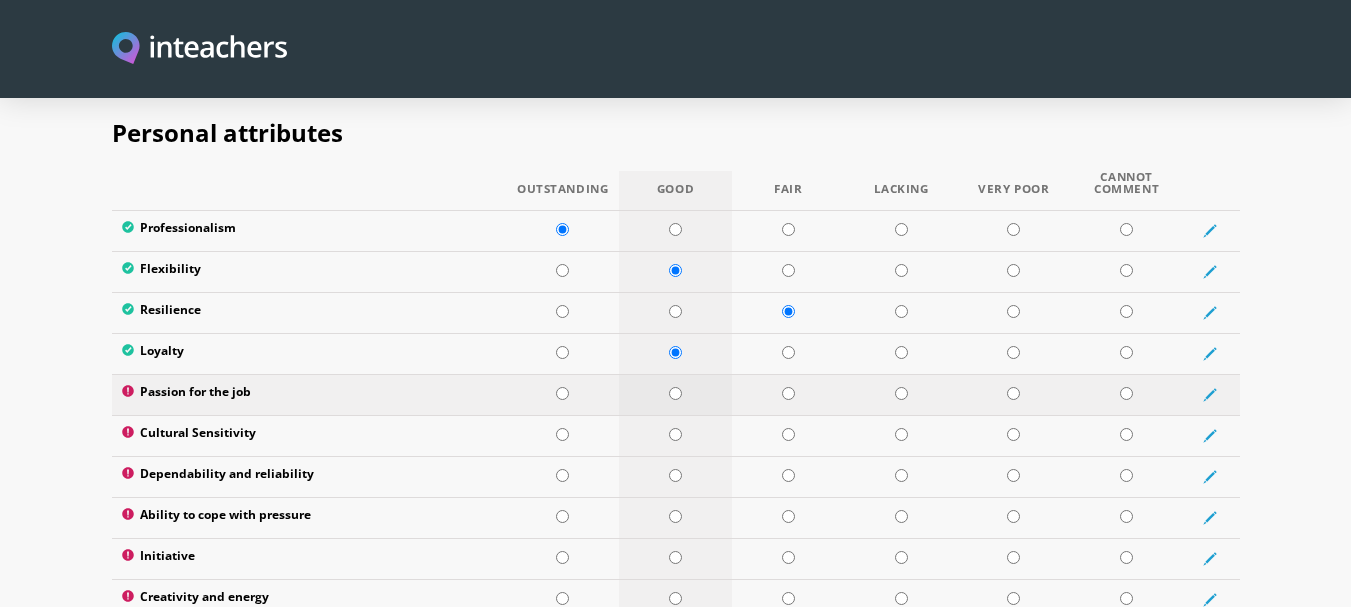 click at bounding box center (675, 393) 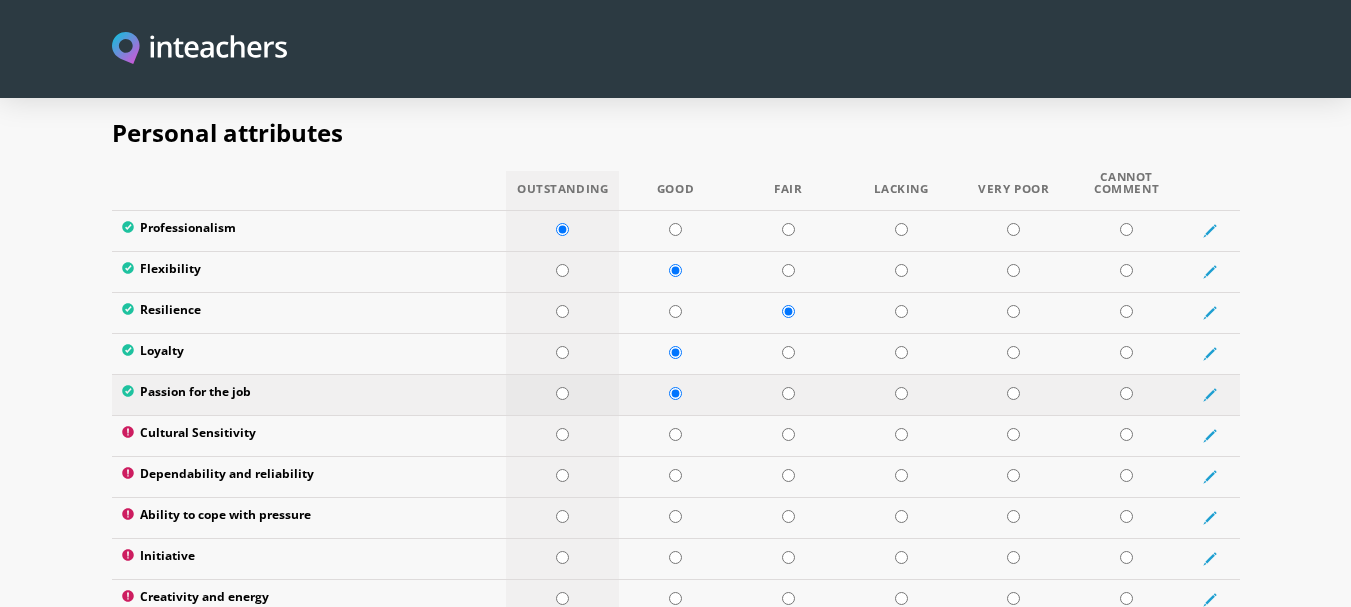 click at bounding box center (562, 393) 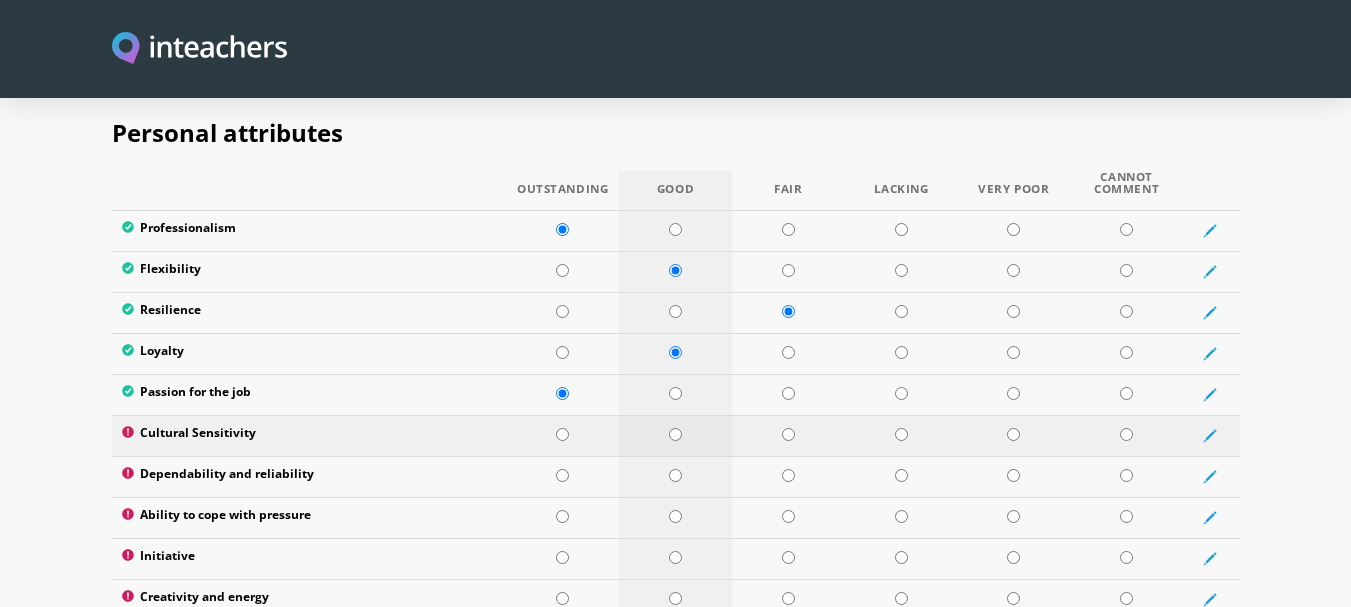 click at bounding box center (675, 434) 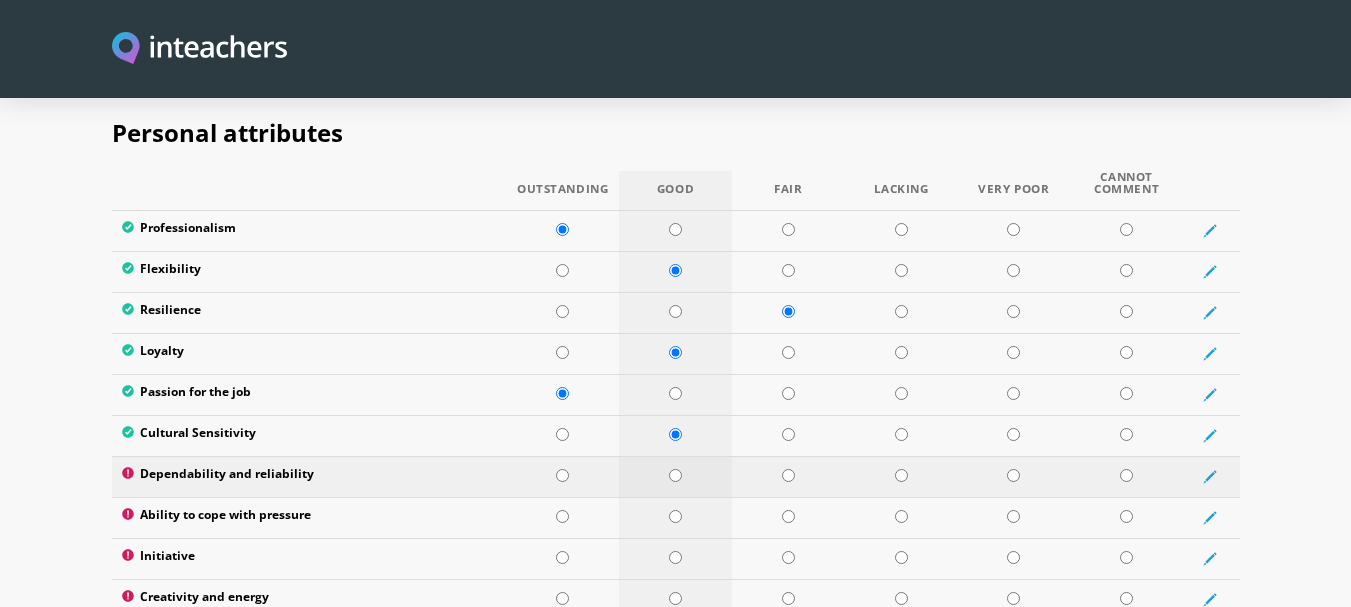 click at bounding box center [675, 475] 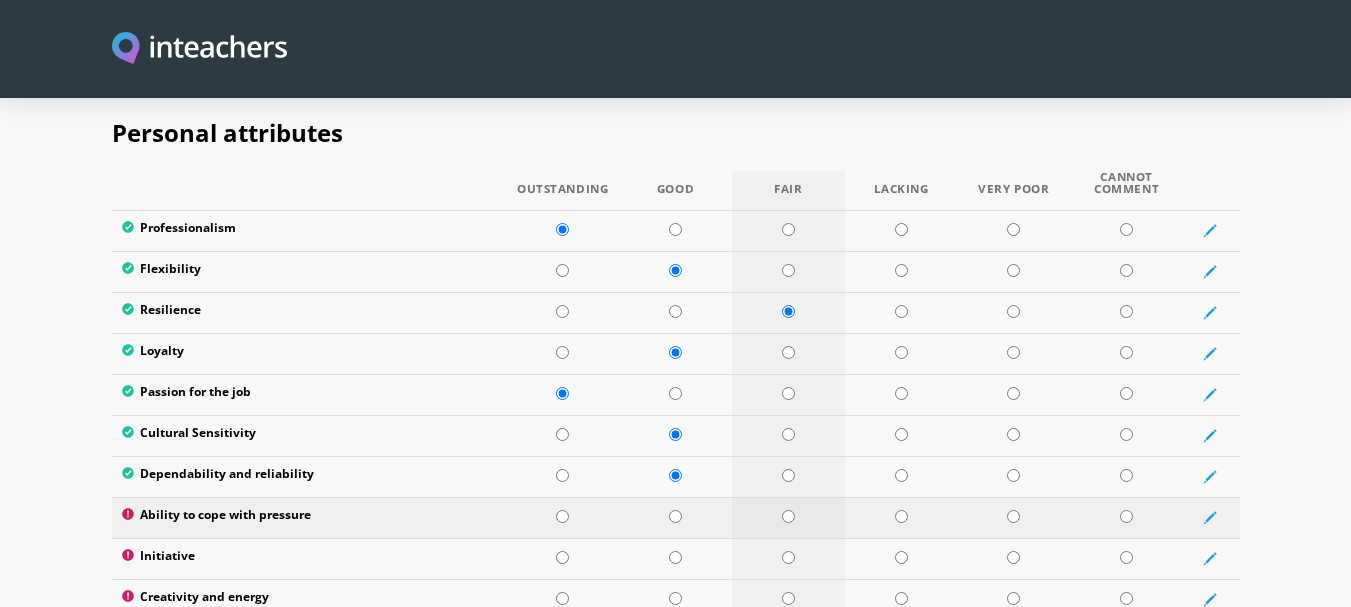 click at bounding box center (788, 516) 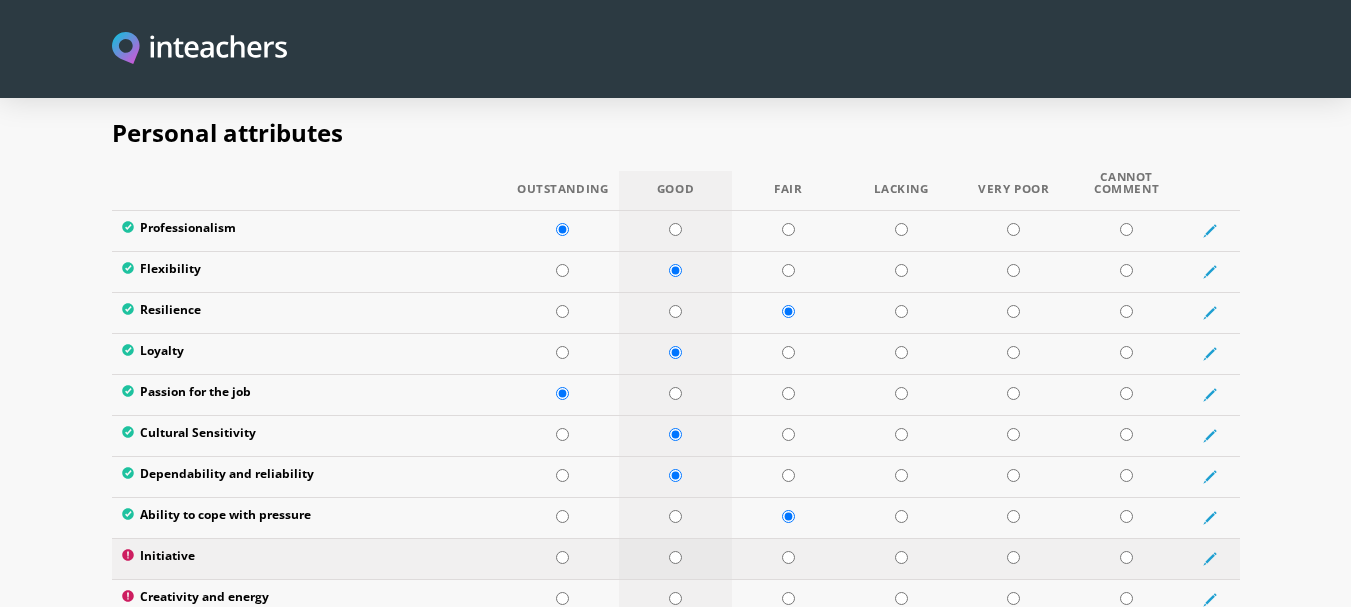 click at bounding box center (675, 558) 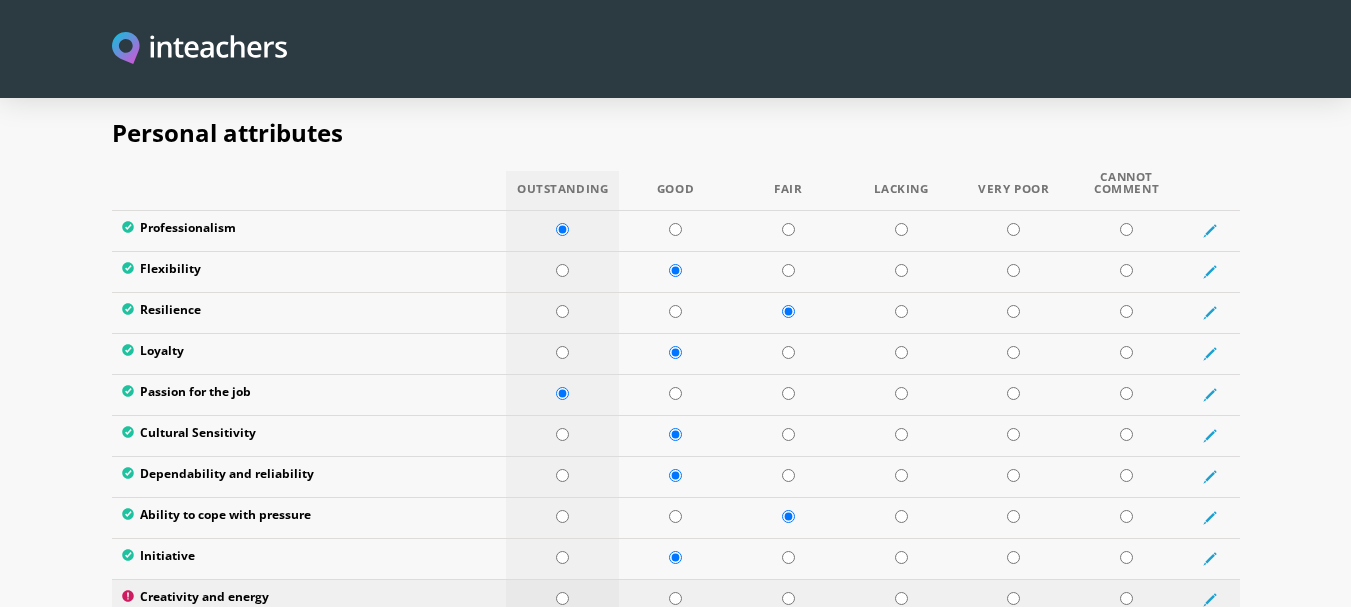 click at bounding box center (562, 599) 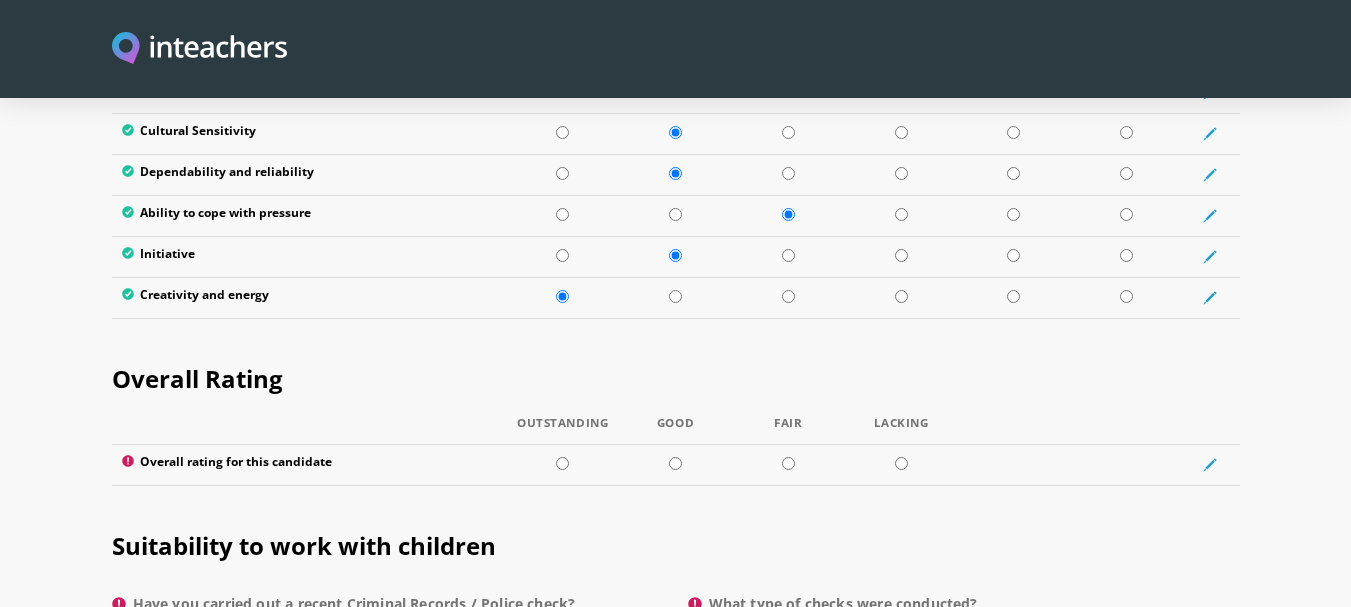scroll, scrollTop: 3560, scrollLeft: 0, axis: vertical 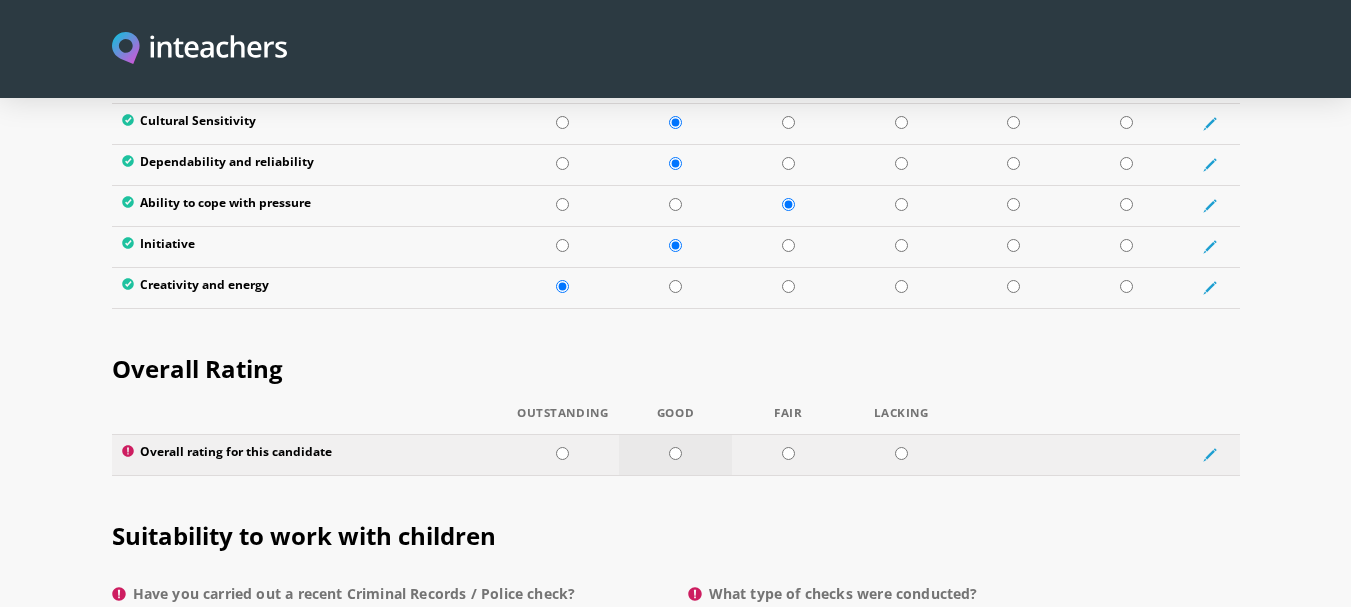 click at bounding box center (675, 453) 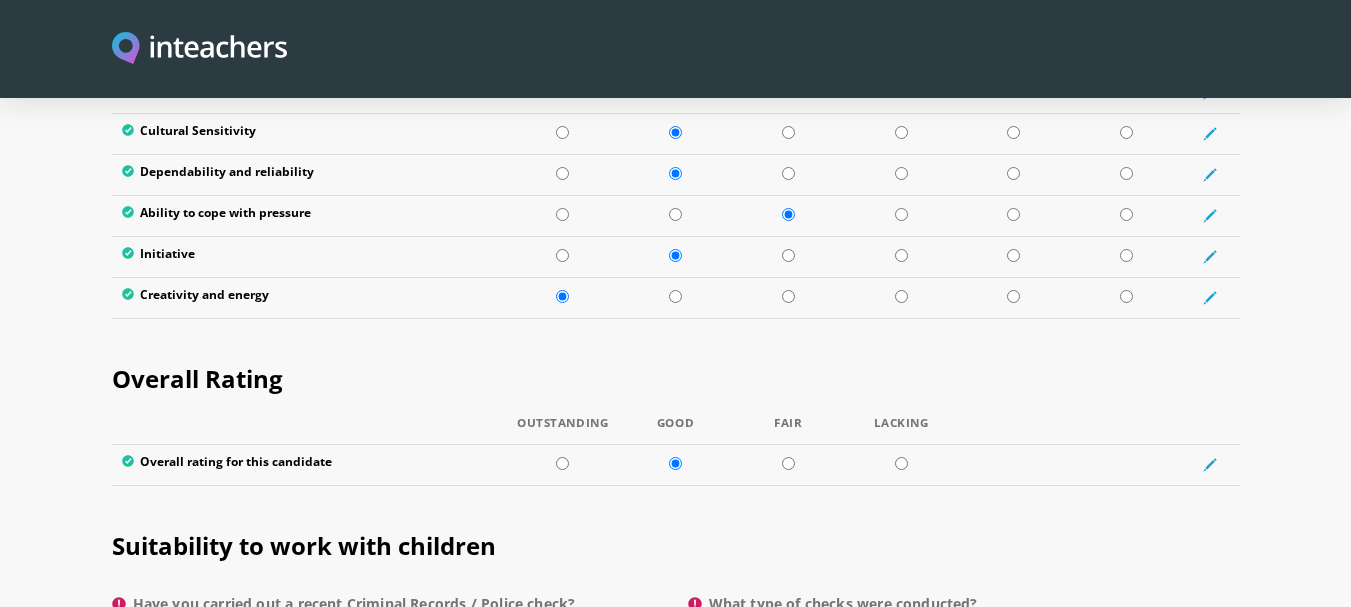 scroll, scrollTop: 3530, scrollLeft: 0, axis: vertical 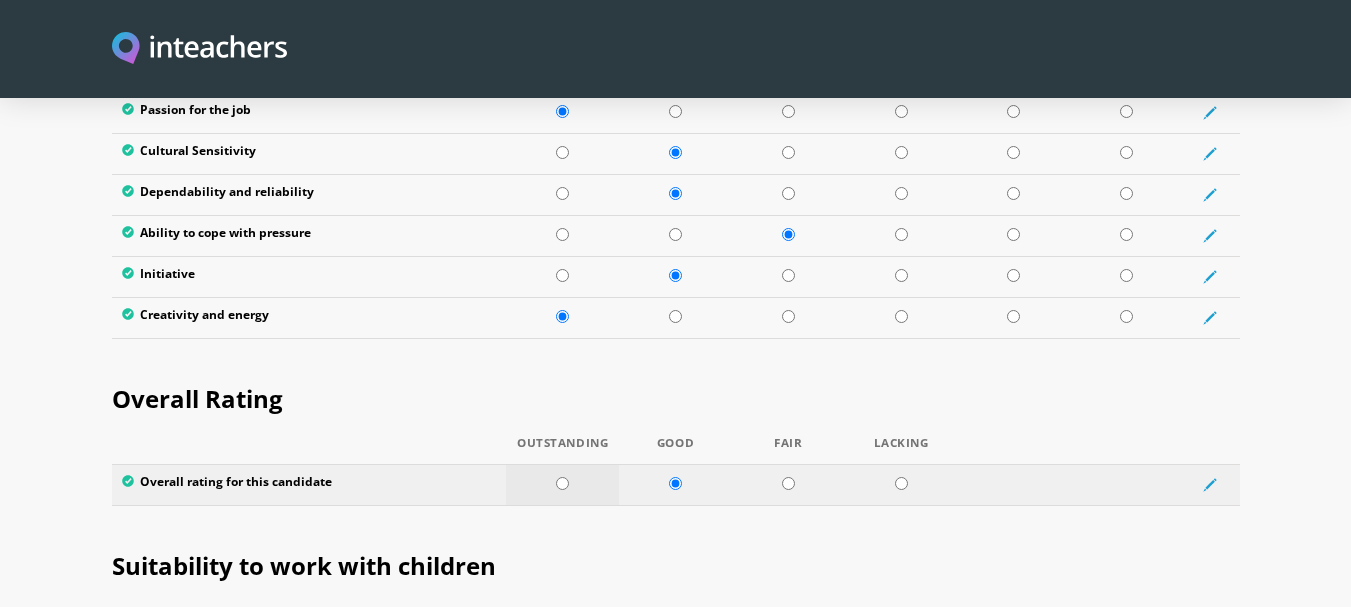 click at bounding box center [562, 484] 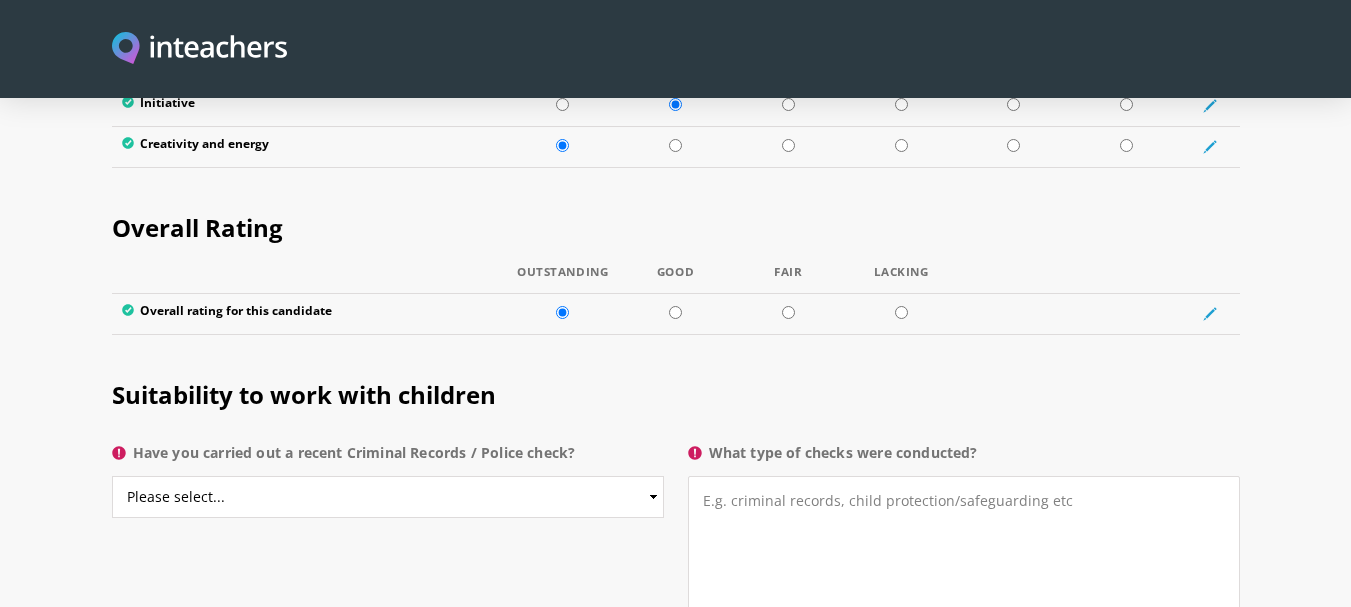 scroll, scrollTop: 3722, scrollLeft: 0, axis: vertical 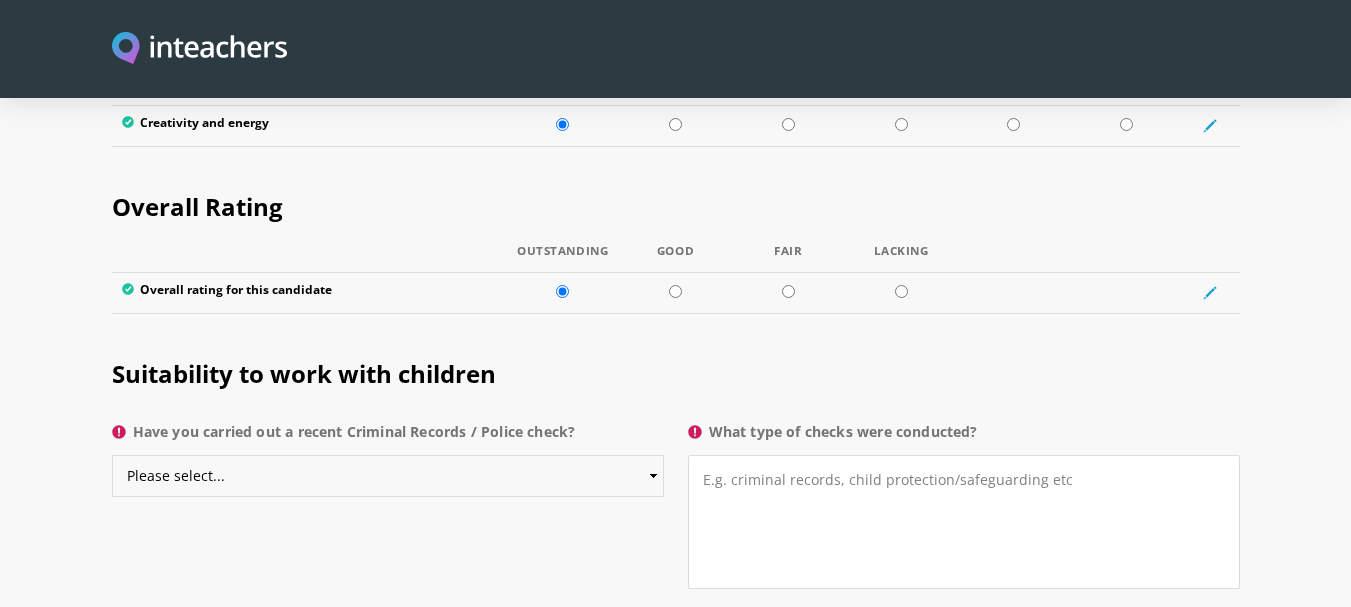 click on "Please select... Yes
No
Do not know" at bounding box center [388, 476] 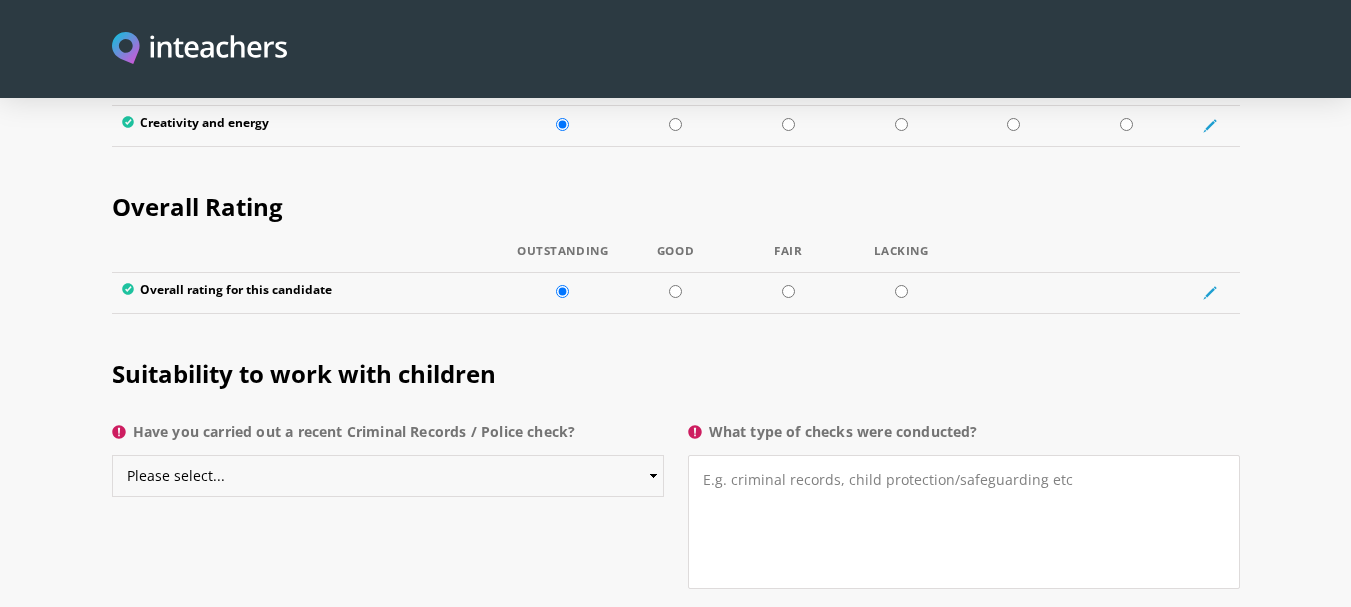 select on "Do not know" 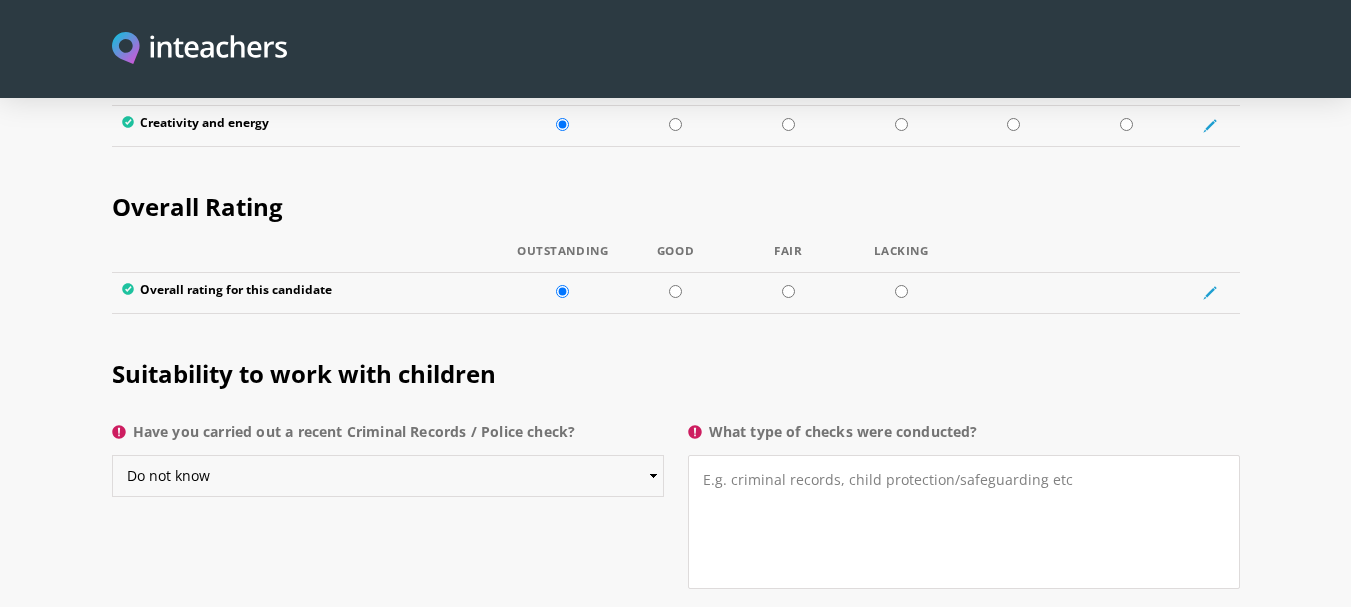 click on "Please select... Yes
No
Do not know" at bounding box center (388, 476) 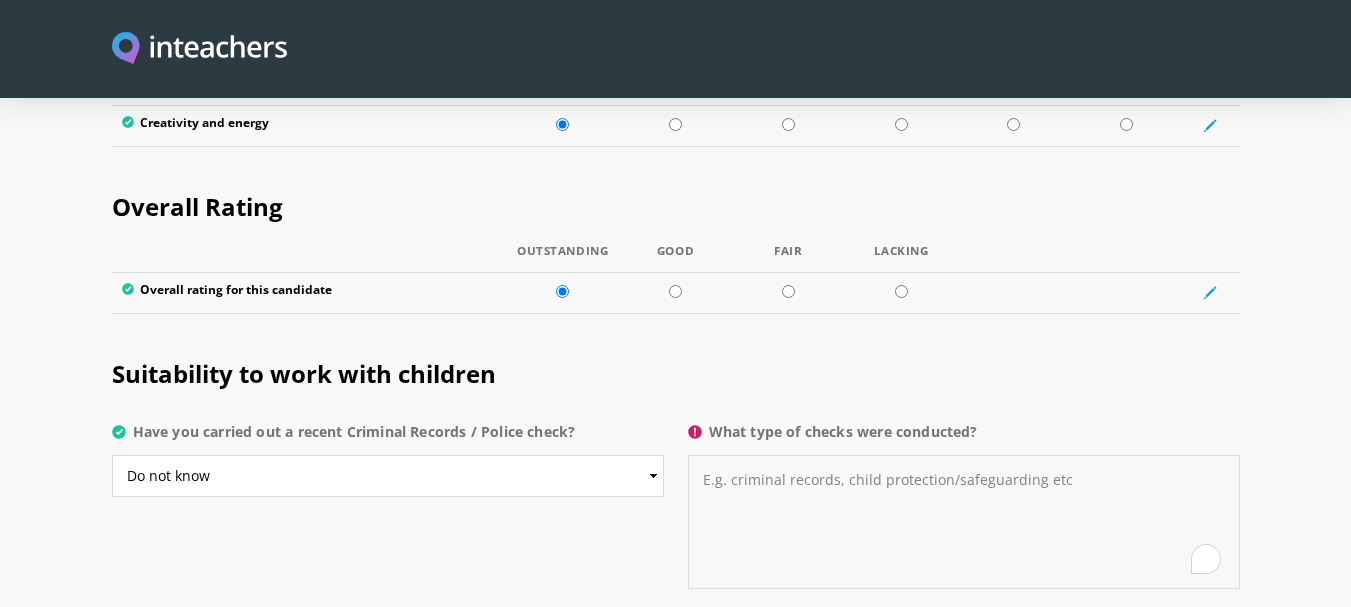click on "What type of checks were conducted?" at bounding box center [964, 522] 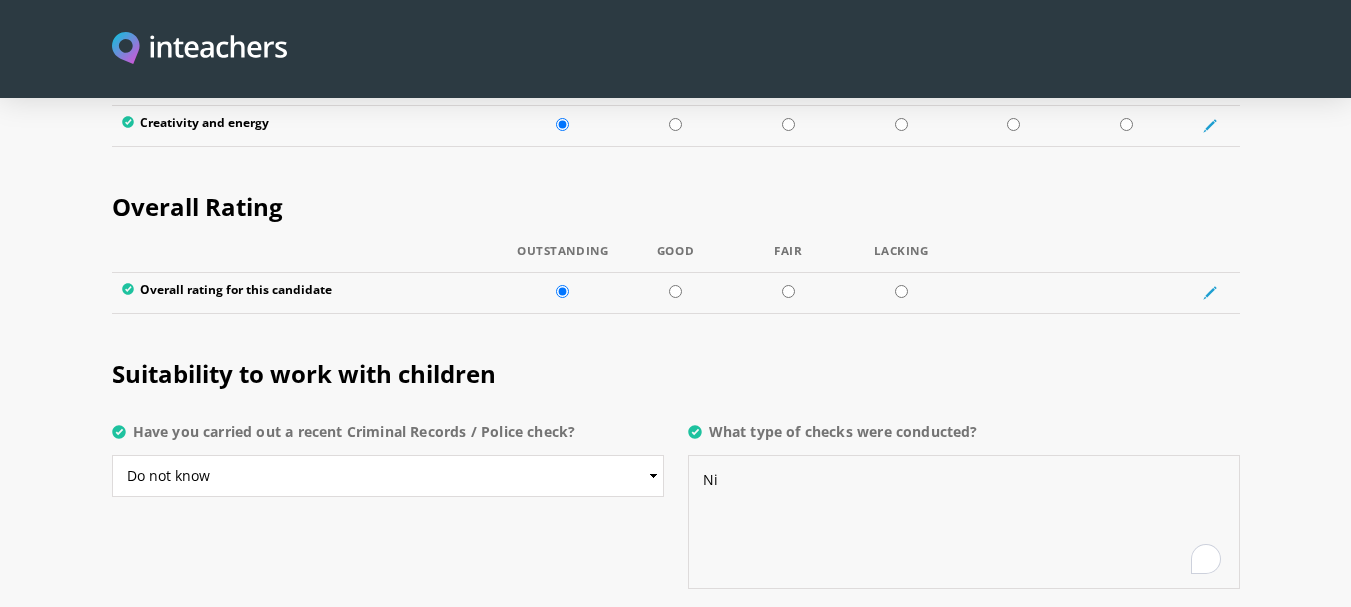 type on "N" 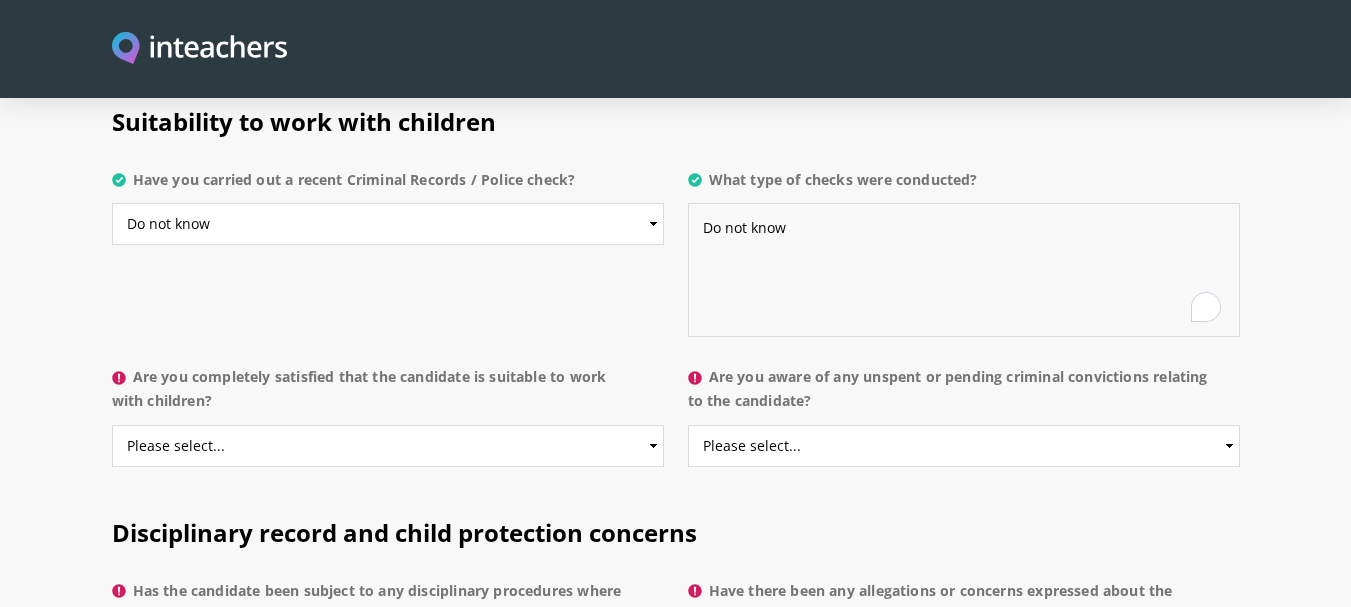 scroll, scrollTop: 3984, scrollLeft: 0, axis: vertical 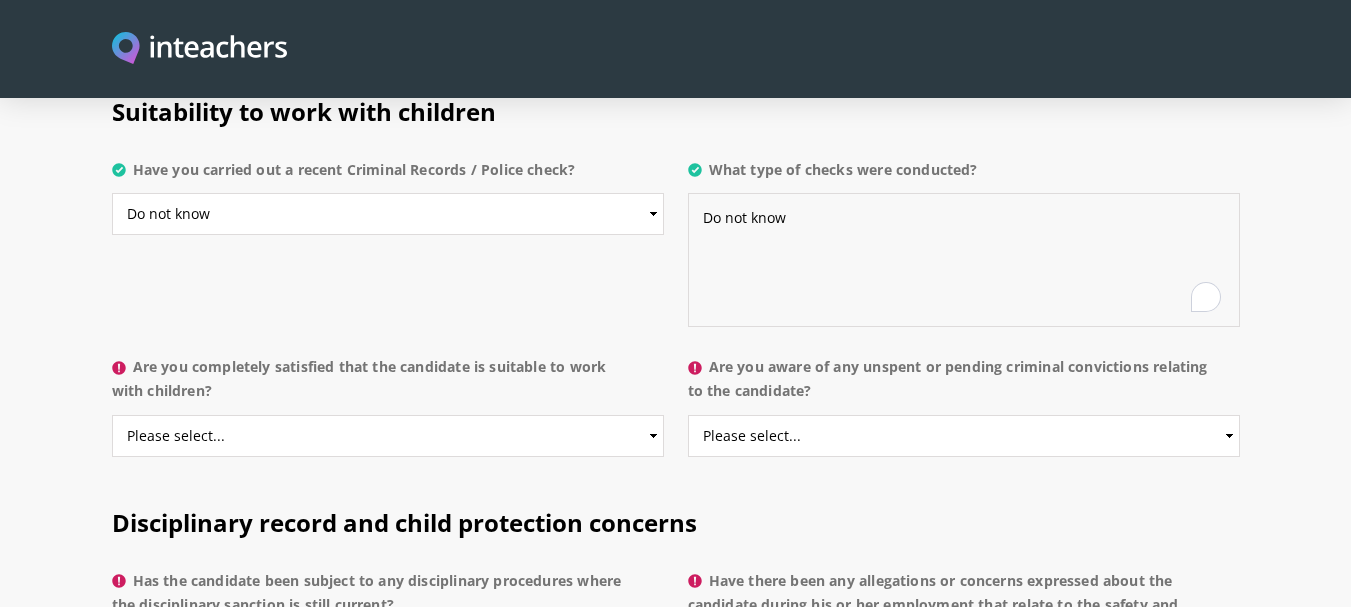 type on "Do not know" 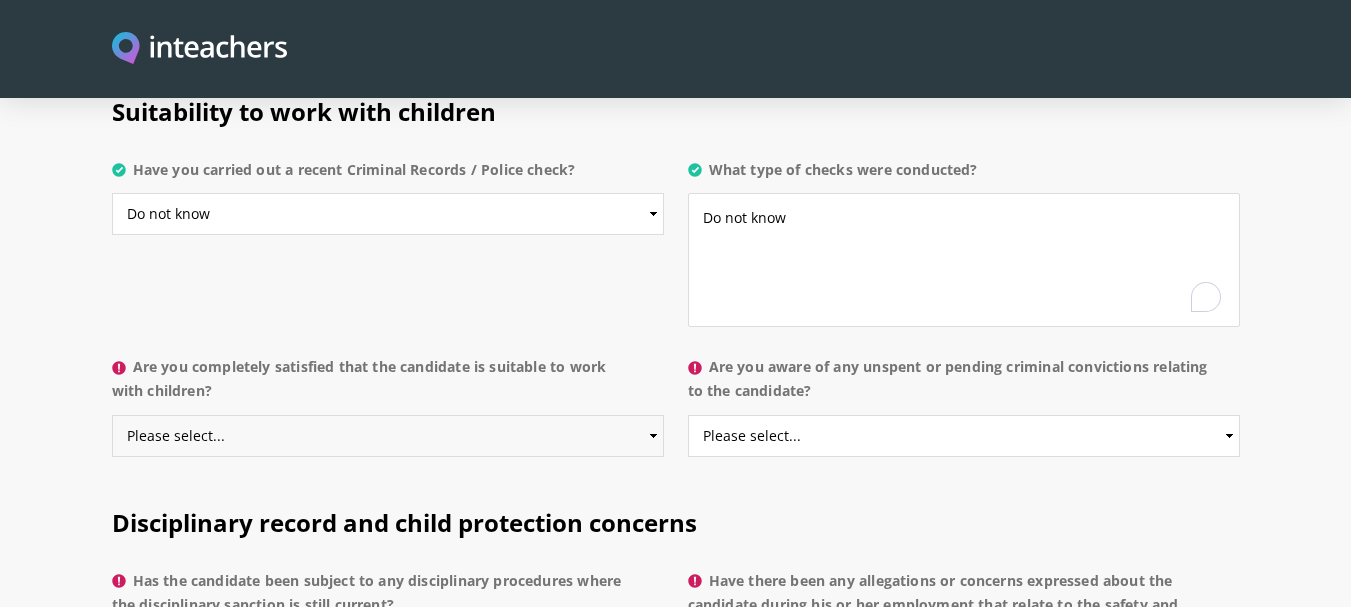 click on "Please select... Yes
No
Do not know" at bounding box center (388, 436) 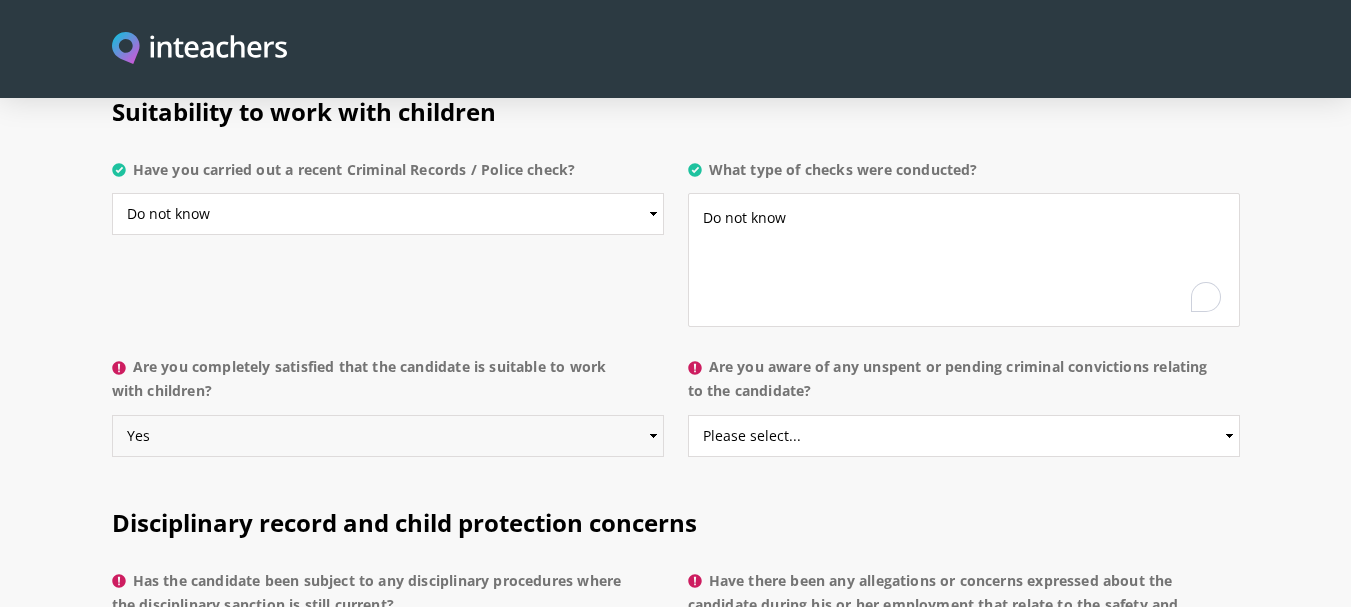 click on "Please select... Yes
No
Do not know" at bounding box center [388, 436] 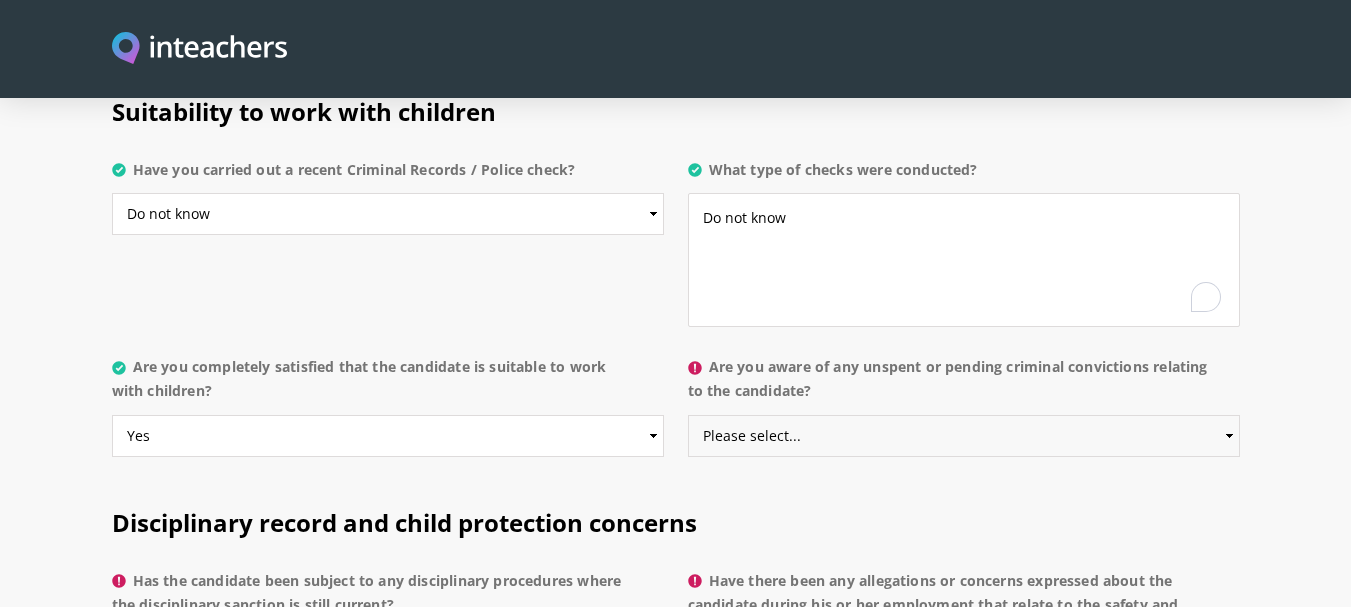click on "Please select... Yes
No
Do not know" at bounding box center [964, 436] 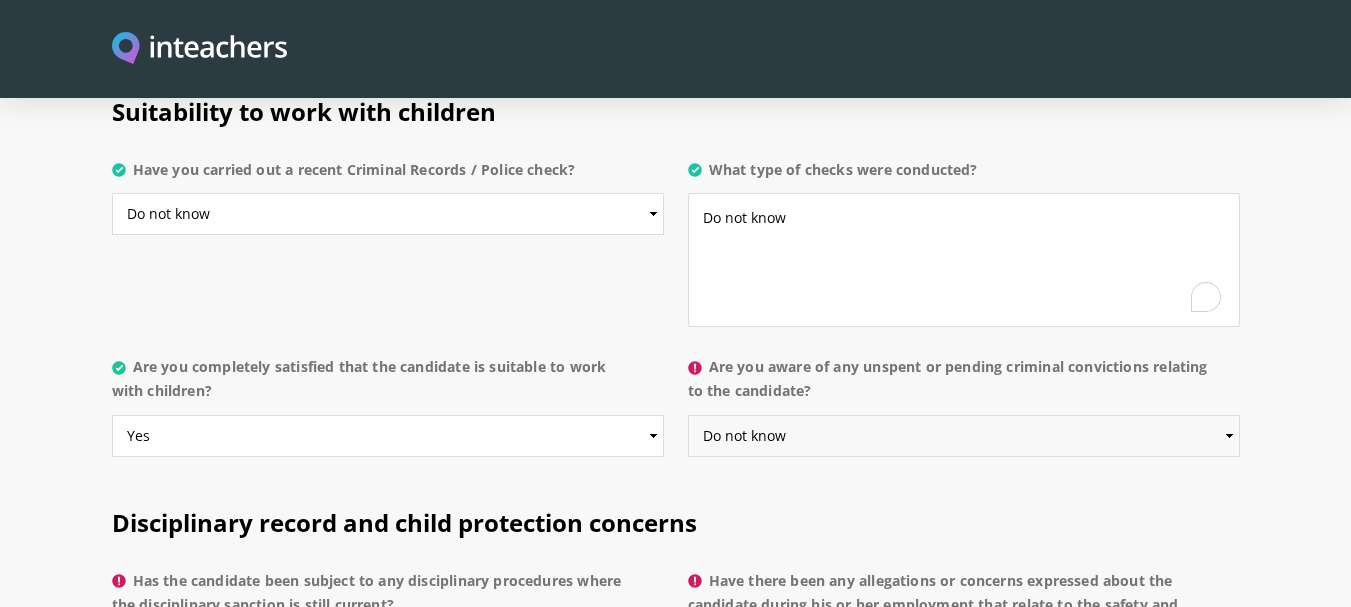 click on "Please select... Yes
No
Do not know" at bounding box center (964, 436) 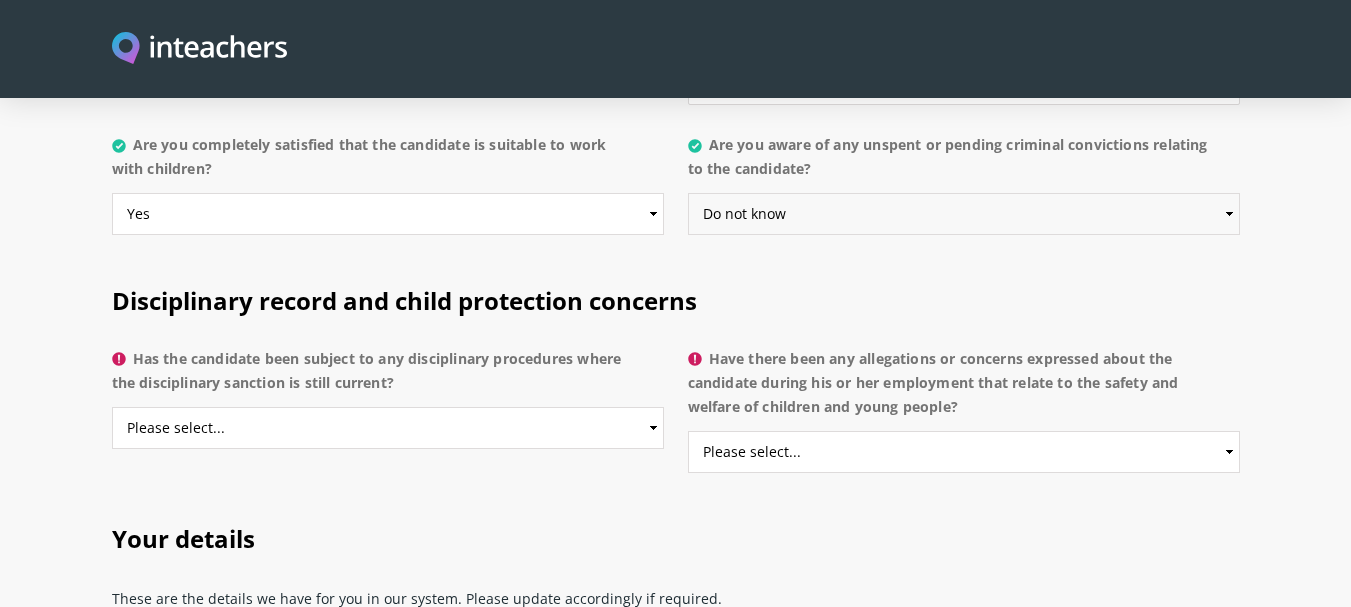 scroll, scrollTop: 4236, scrollLeft: 0, axis: vertical 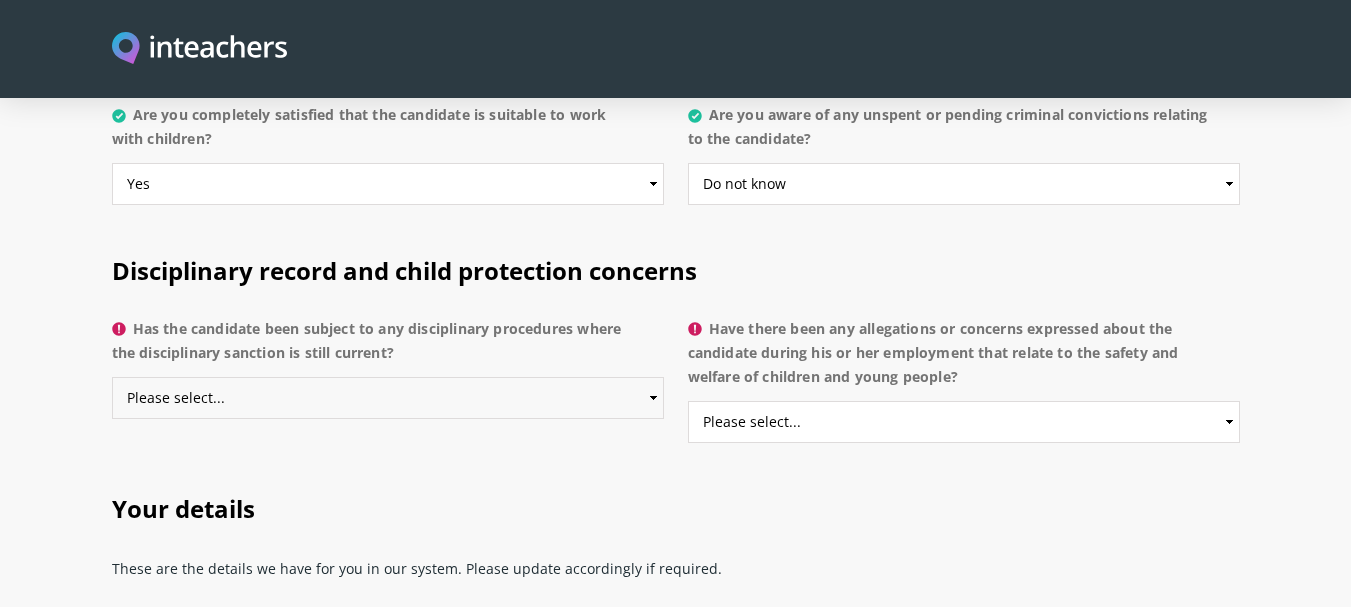 click on "Please select... Yes
No
Do not know" at bounding box center [388, 398] 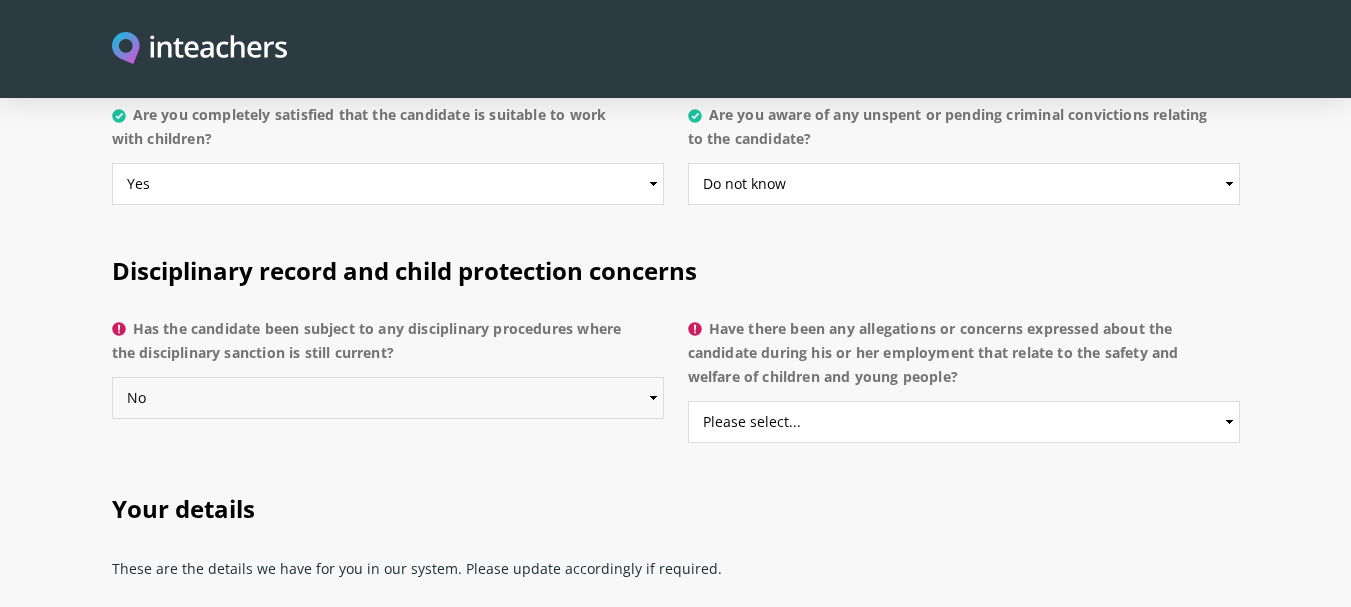 click on "Please select... Yes
No
Do not know" at bounding box center (388, 398) 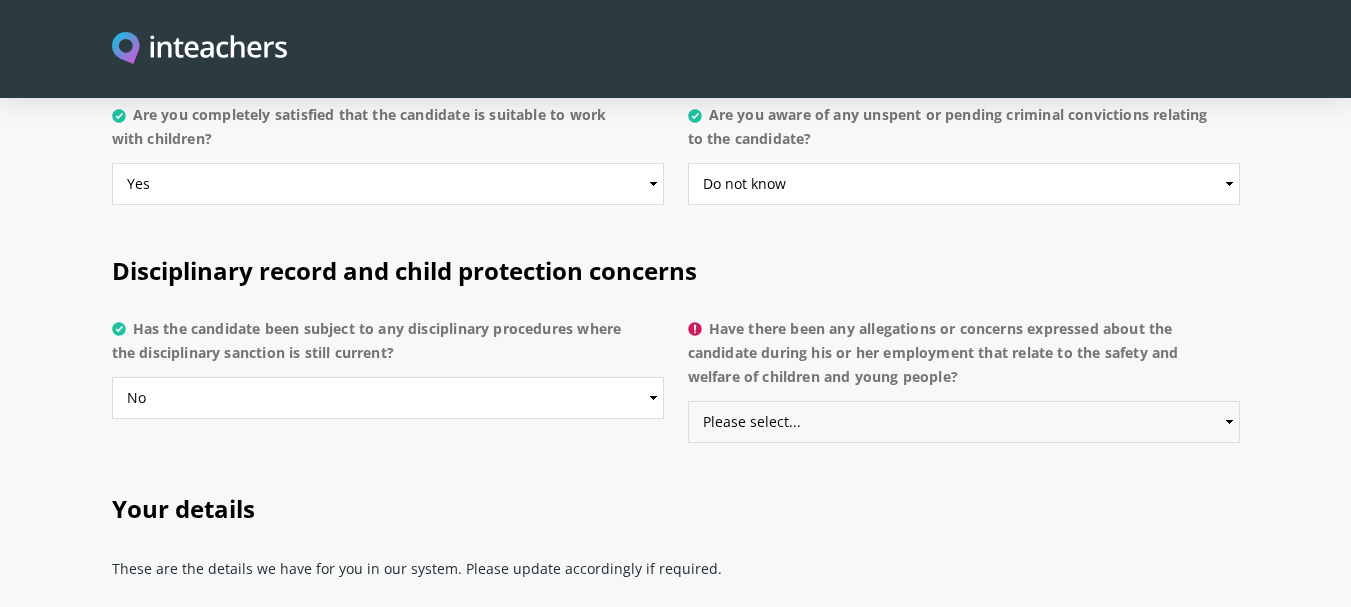 click on "Please select... Yes
No
Do not know" at bounding box center (964, 422) 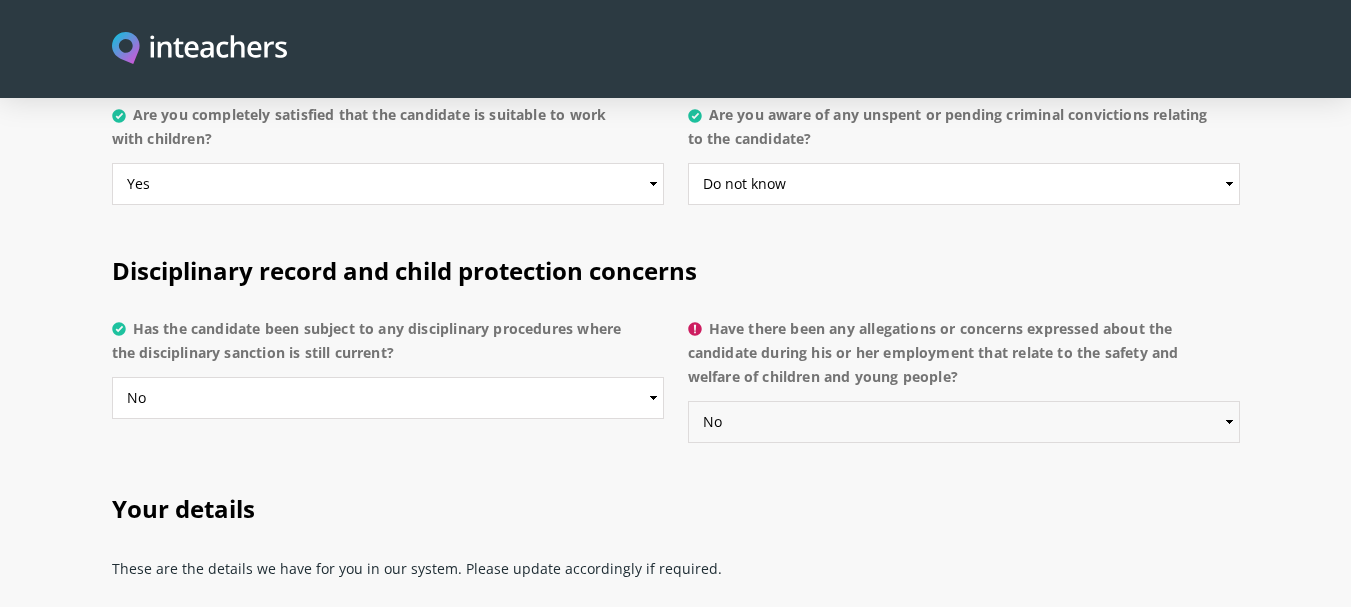 click on "Please select... Yes
No
Do not know" at bounding box center [964, 422] 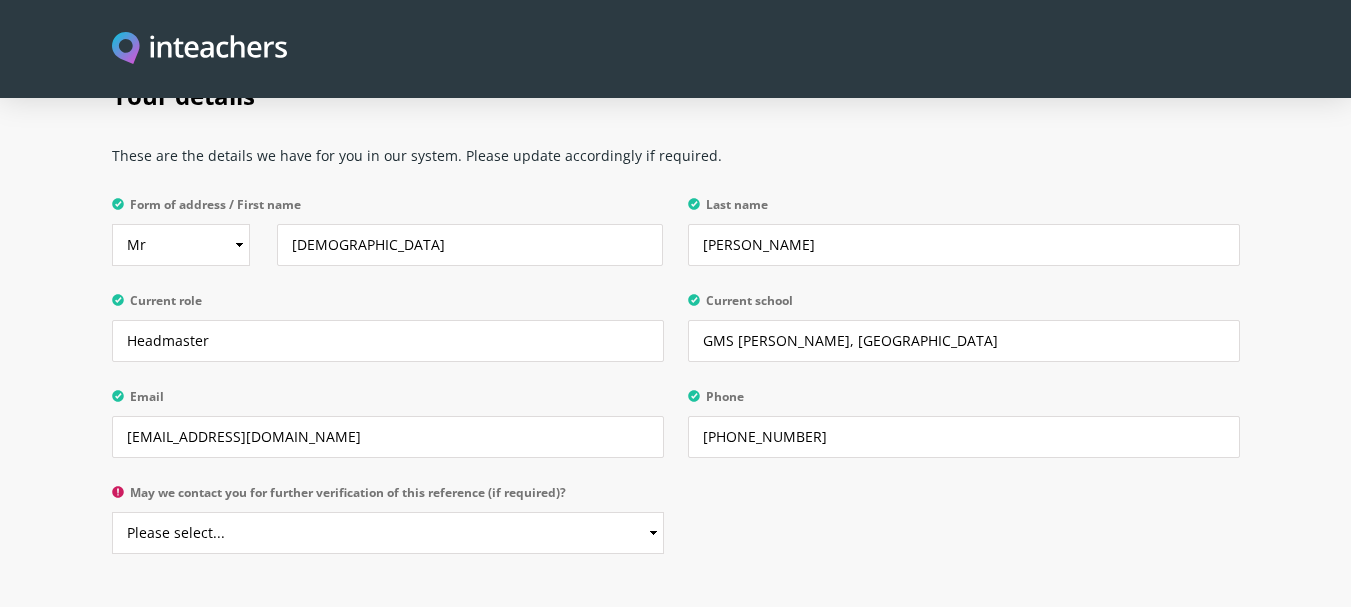 scroll, scrollTop: 4659, scrollLeft: 0, axis: vertical 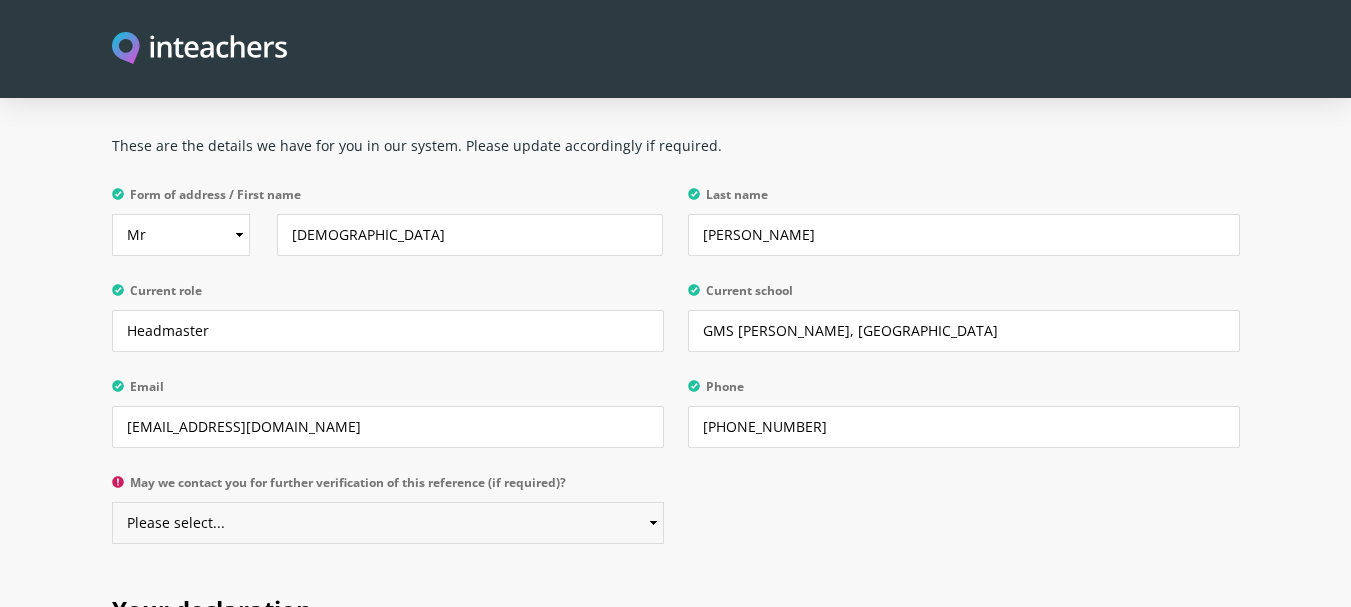 click on "Please select... Yes
No" at bounding box center (388, 523) 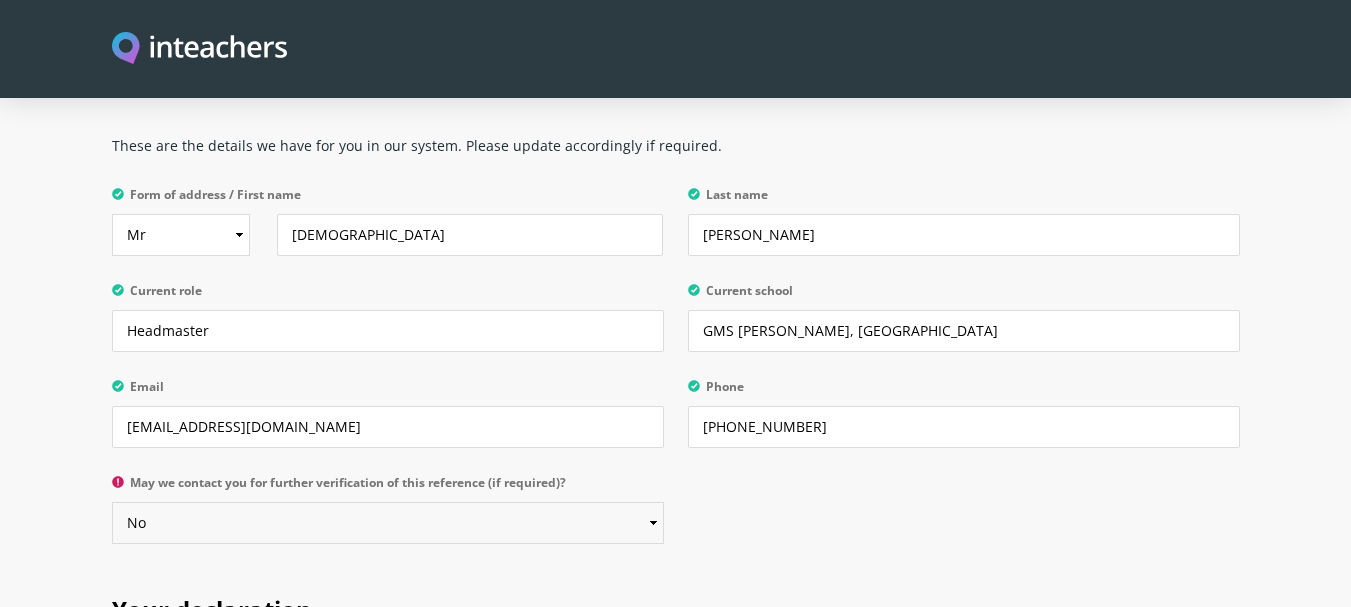 click on "Please select... Yes
No" at bounding box center [388, 523] 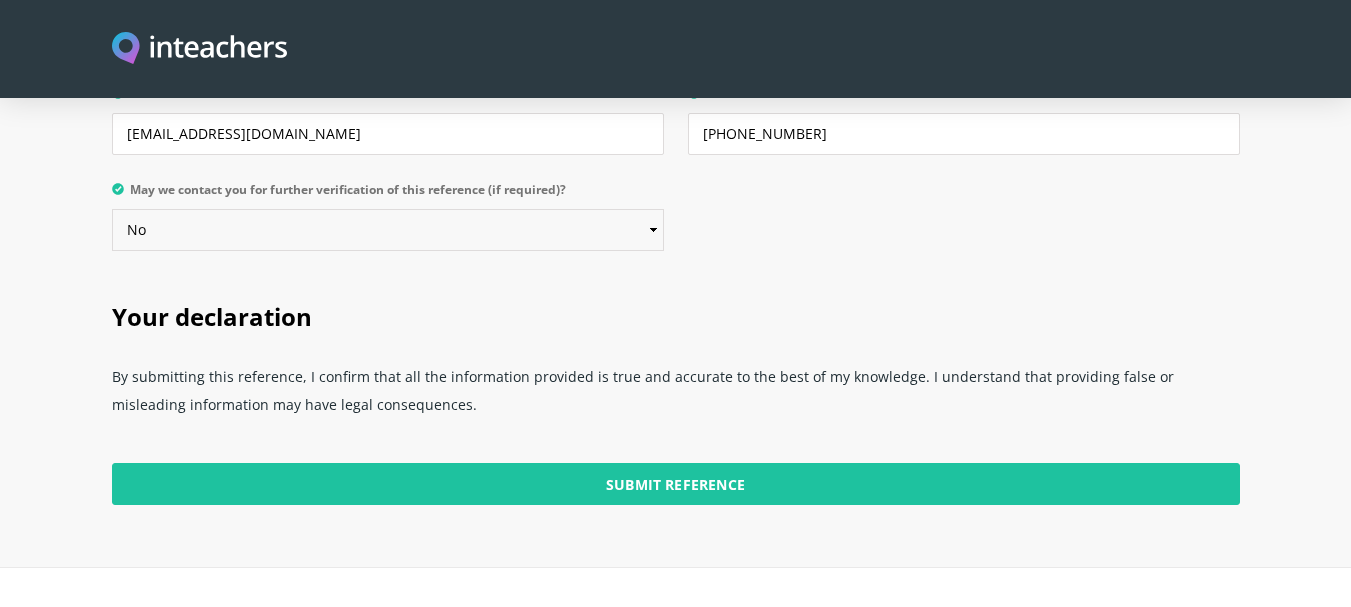scroll, scrollTop: 5153, scrollLeft: 0, axis: vertical 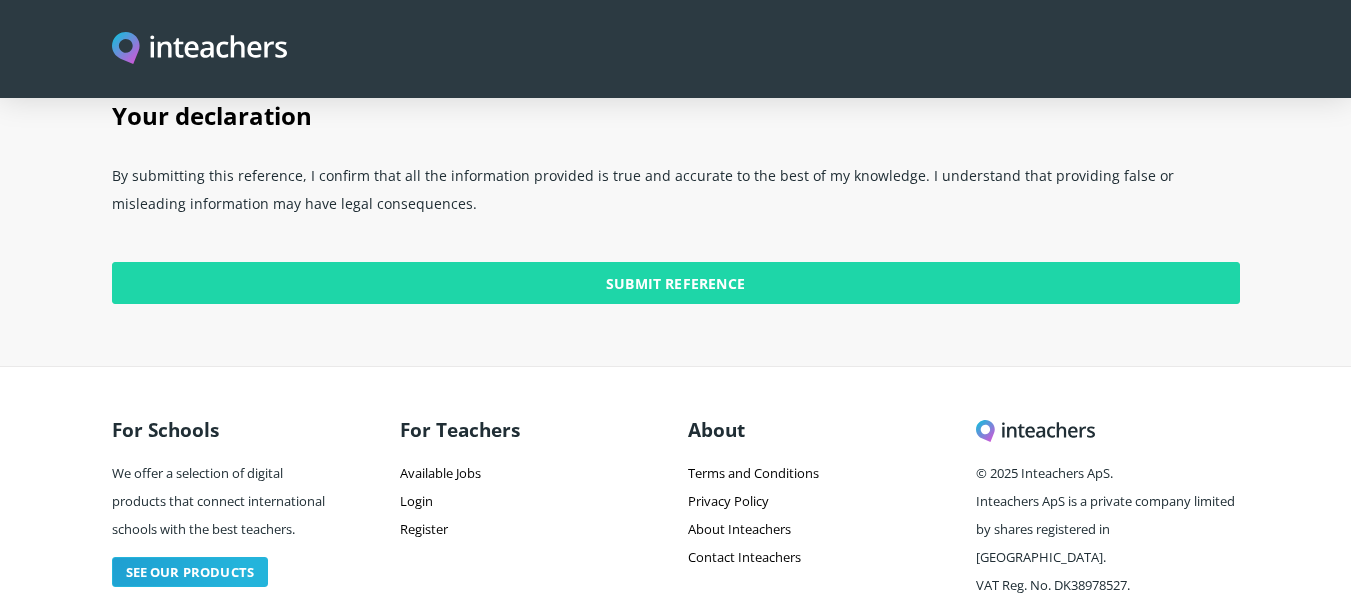 click on "Submit Reference" at bounding box center [676, 283] 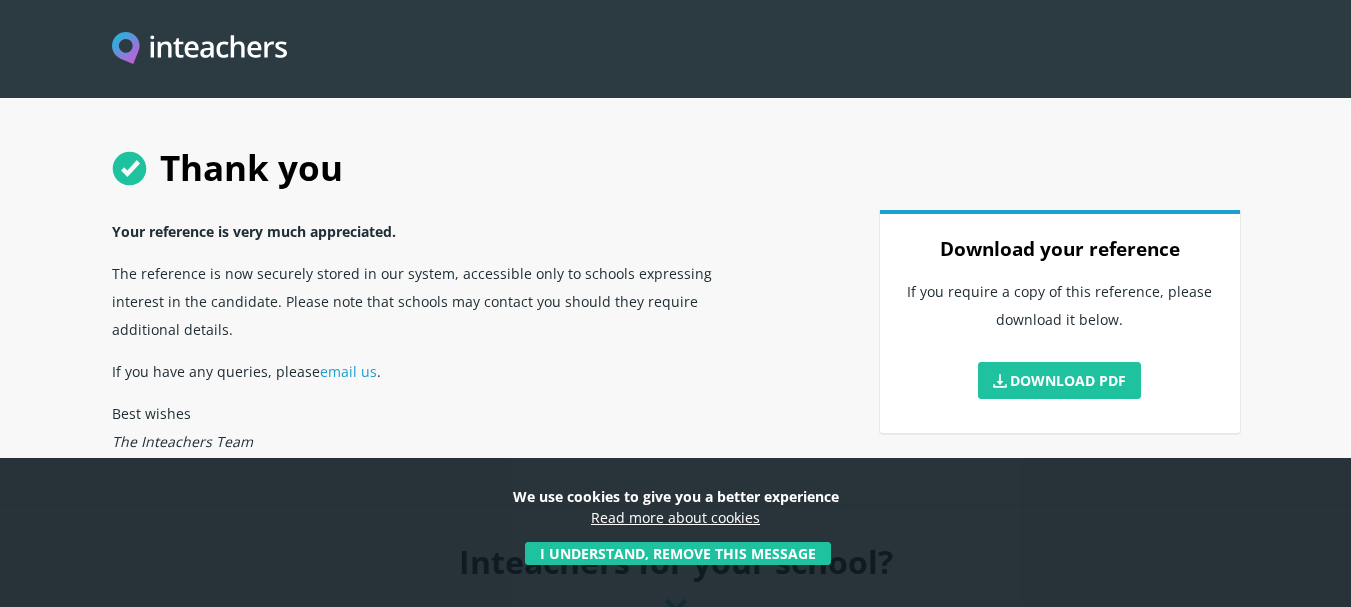 scroll, scrollTop: 0, scrollLeft: 0, axis: both 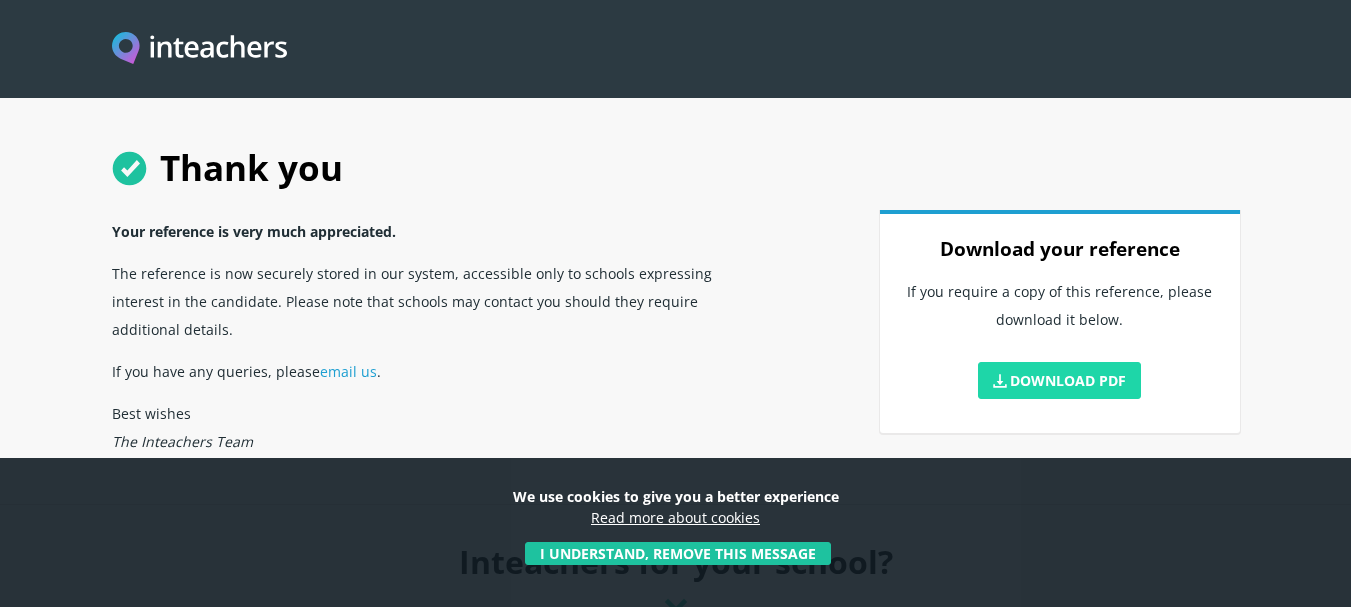 click on "Download PDF" at bounding box center [1060, 380] 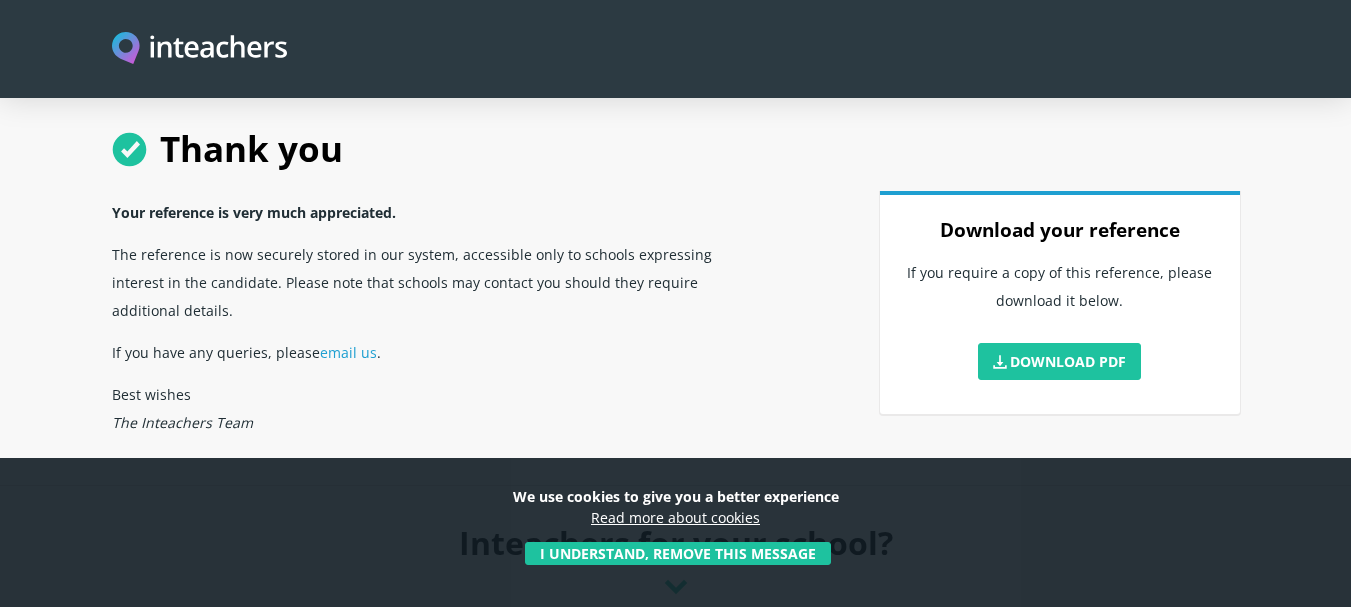 scroll, scrollTop: 0, scrollLeft: 0, axis: both 